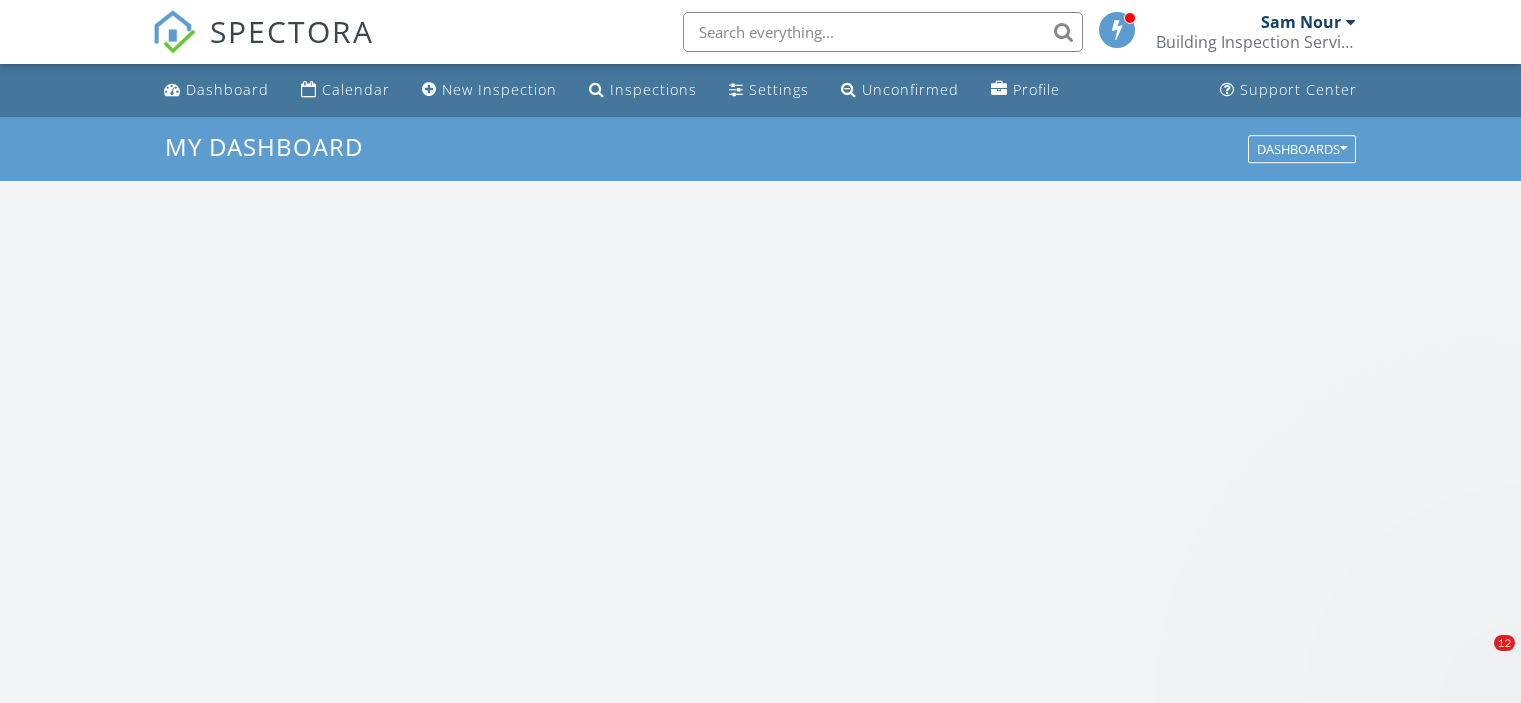 scroll, scrollTop: 0, scrollLeft: 0, axis: both 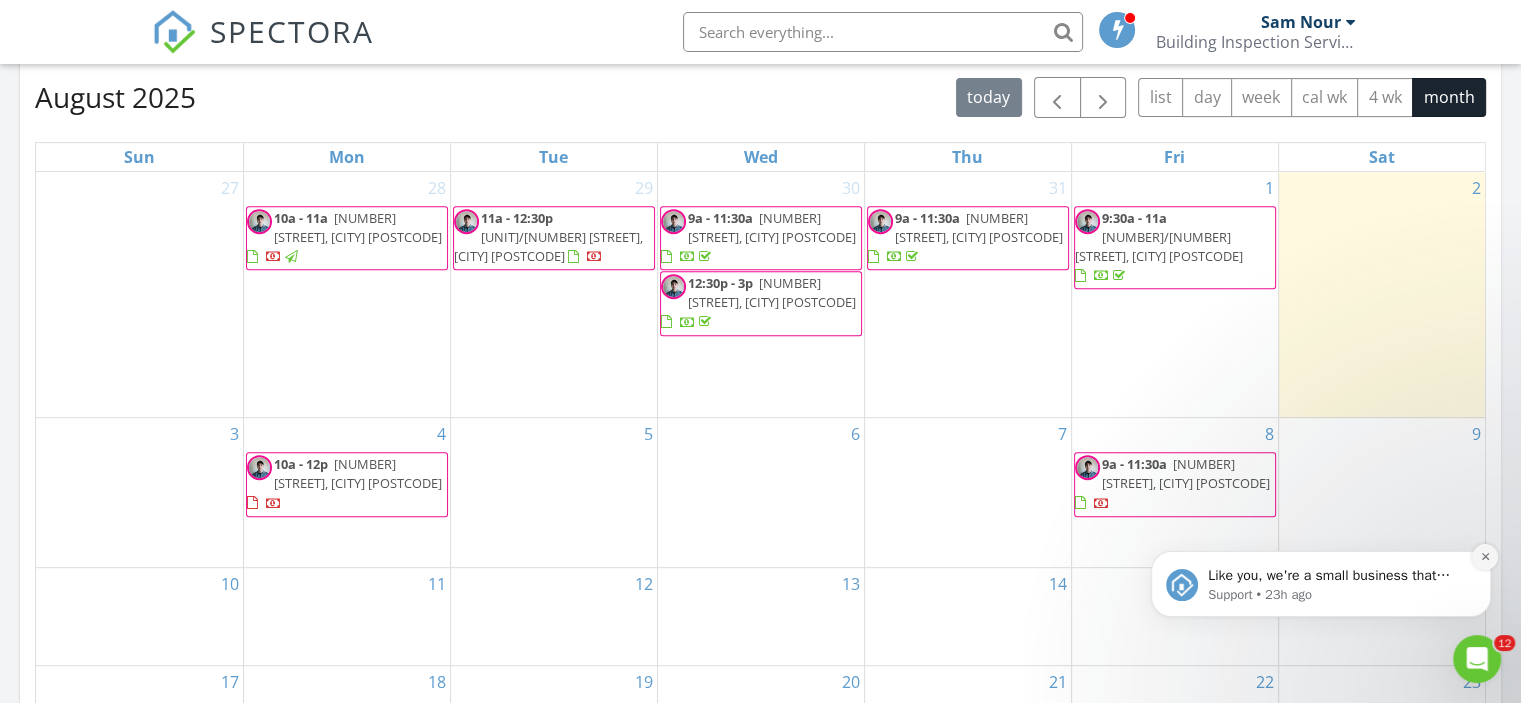 click 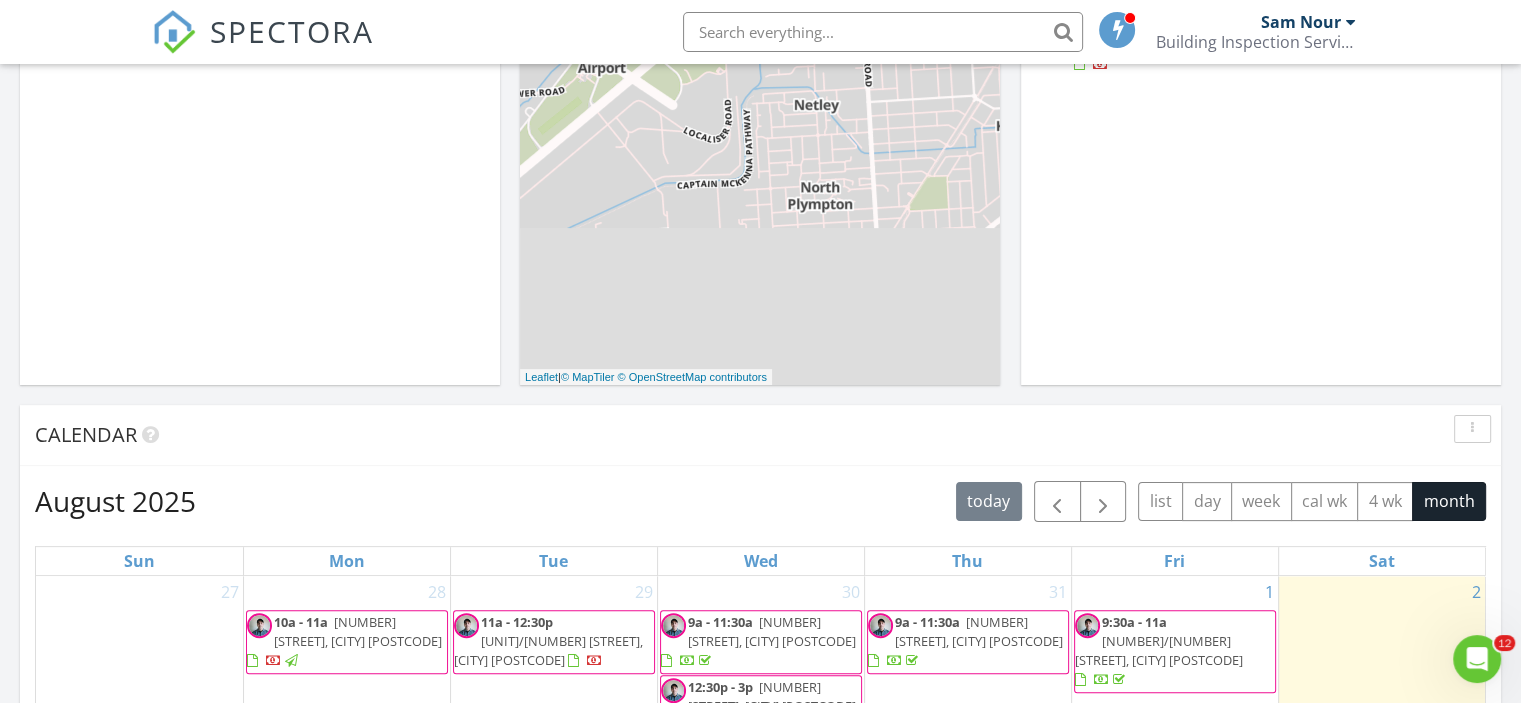 scroll, scrollTop: 0, scrollLeft: 0, axis: both 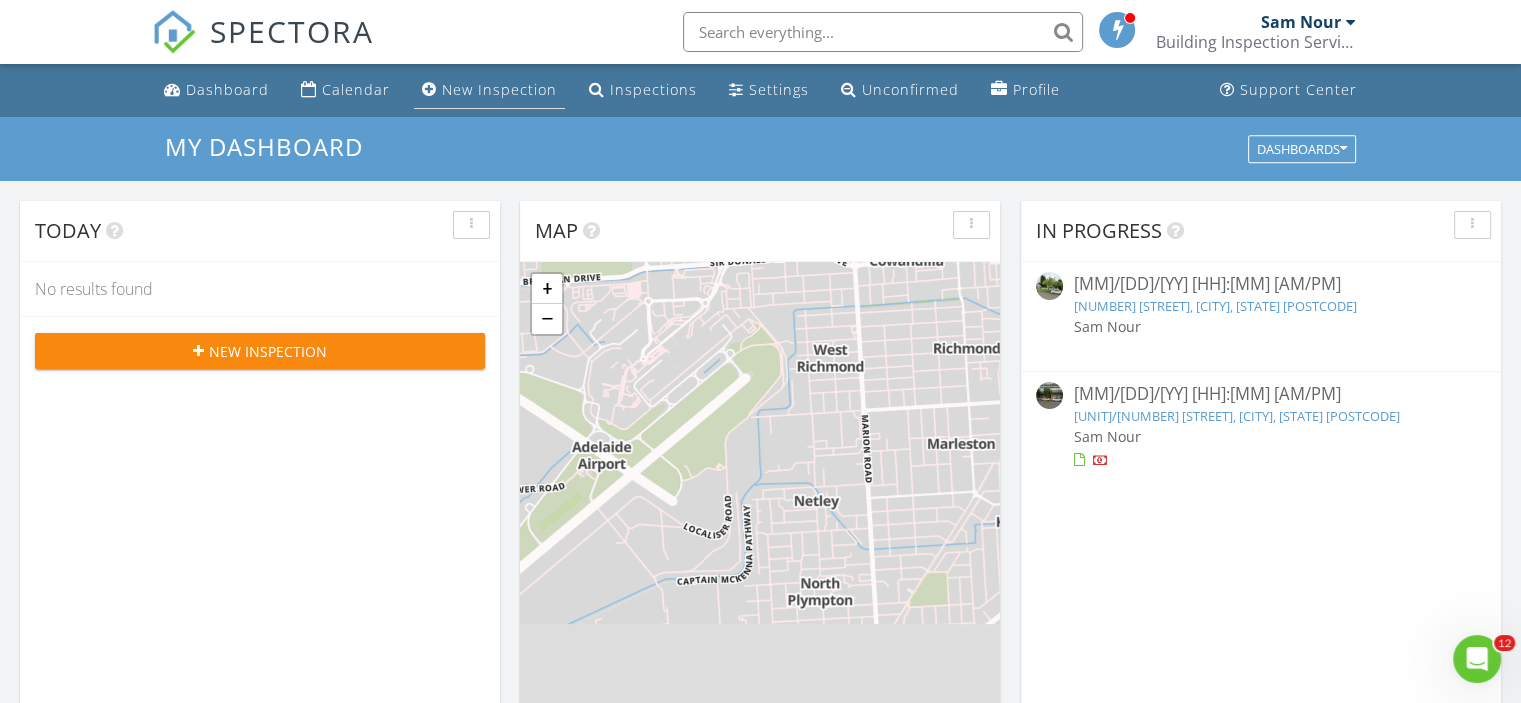 click on "New Inspection" at bounding box center (499, 89) 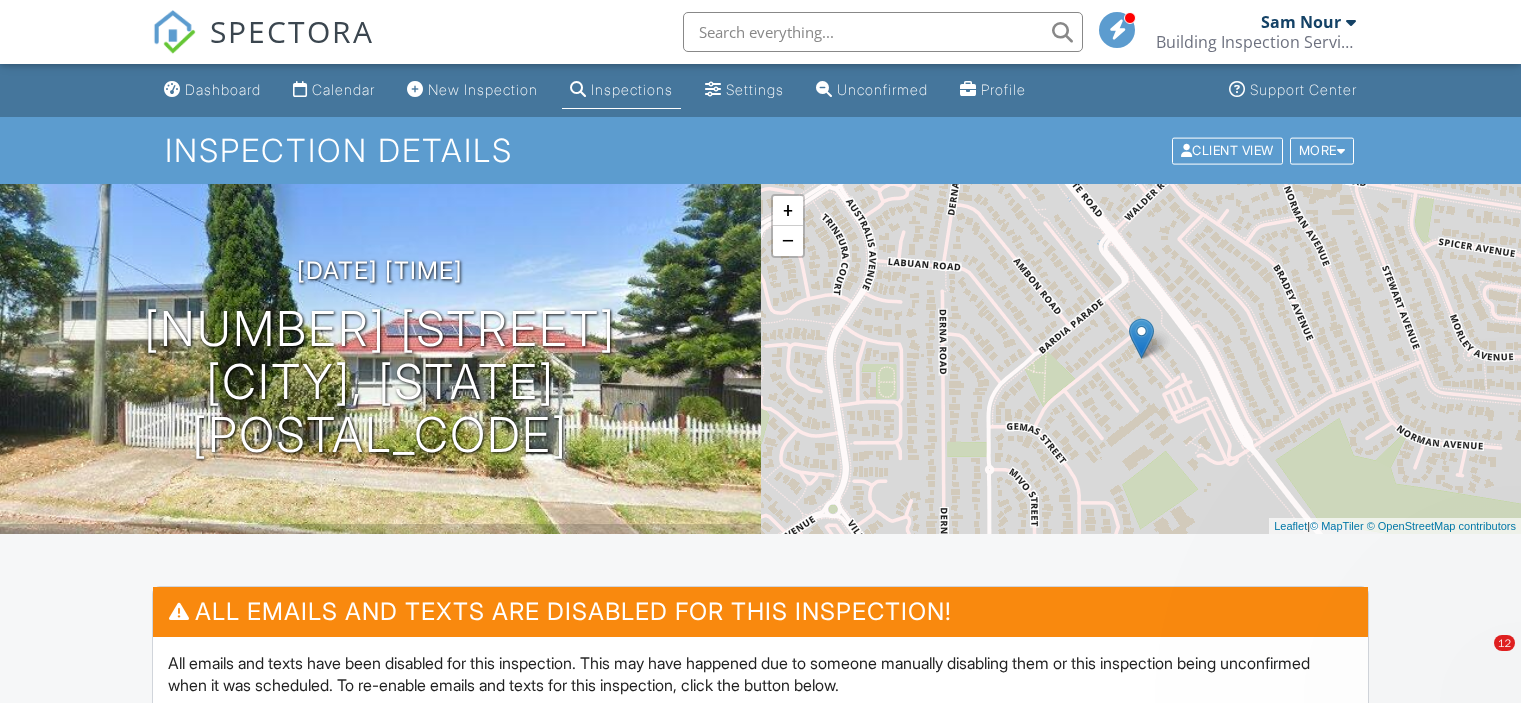 scroll, scrollTop: 0, scrollLeft: 0, axis: both 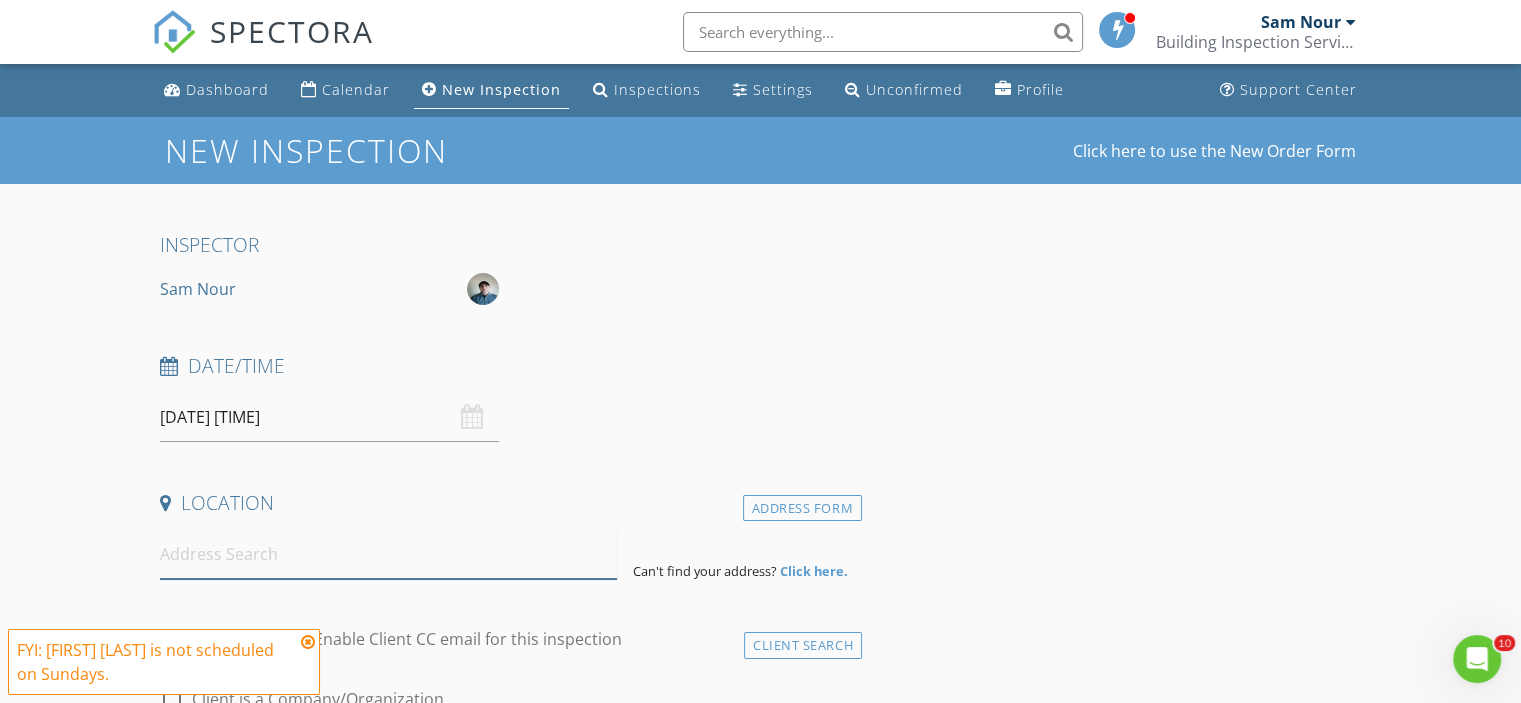 click at bounding box center [388, 554] 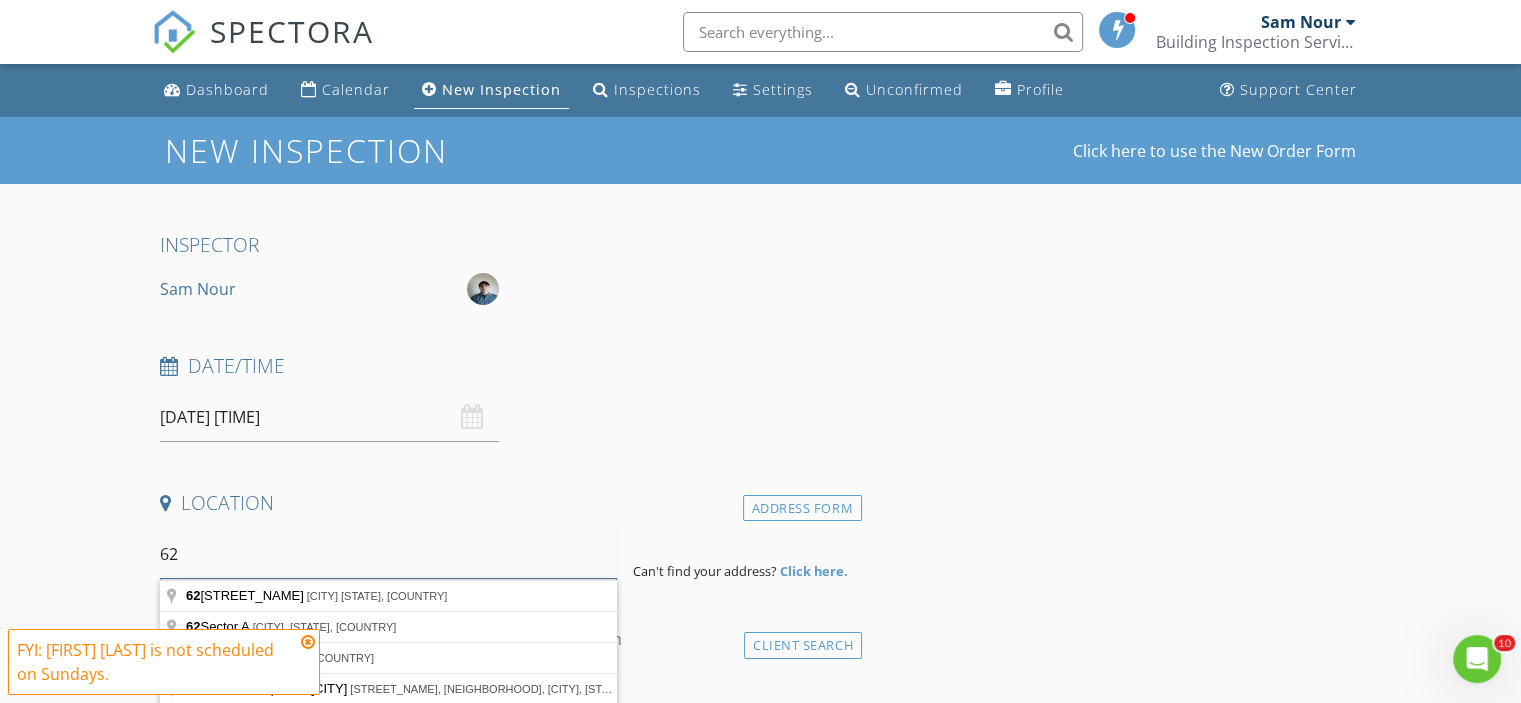 type on "6" 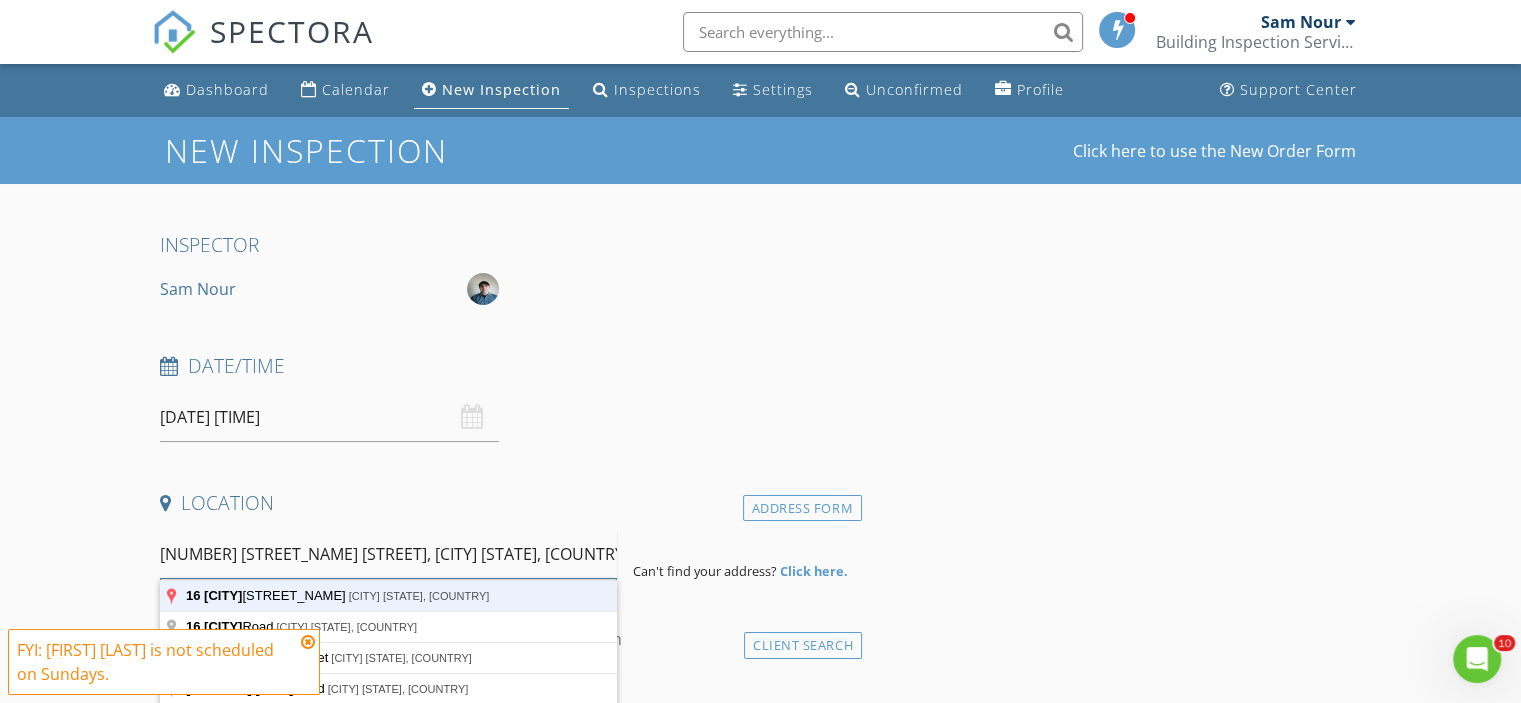 type on "[NUMBER] [STREET_NAME] [STREET], [CITY] [STATE], [COUNTRY]" 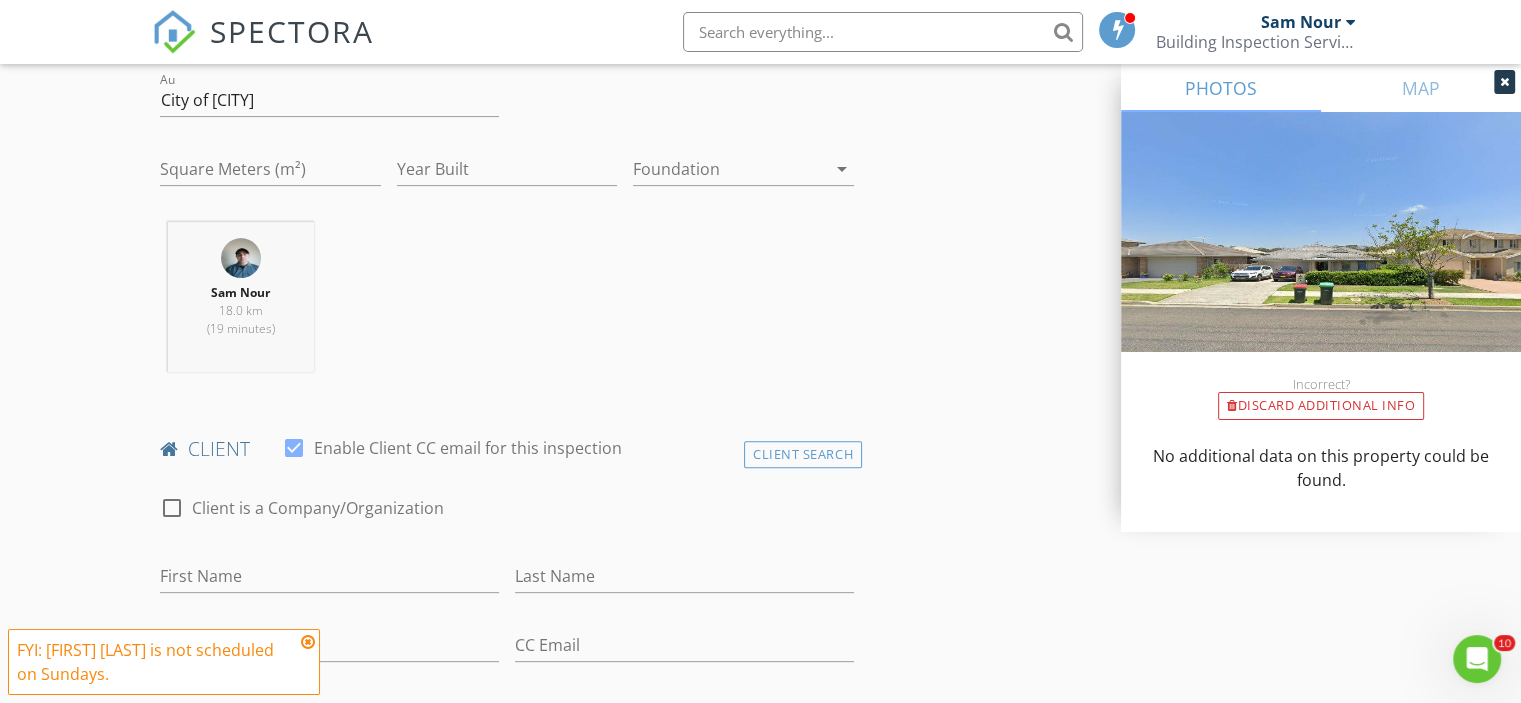 scroll, scrollTop: 700, scrollLeft: 0, axis: vertical 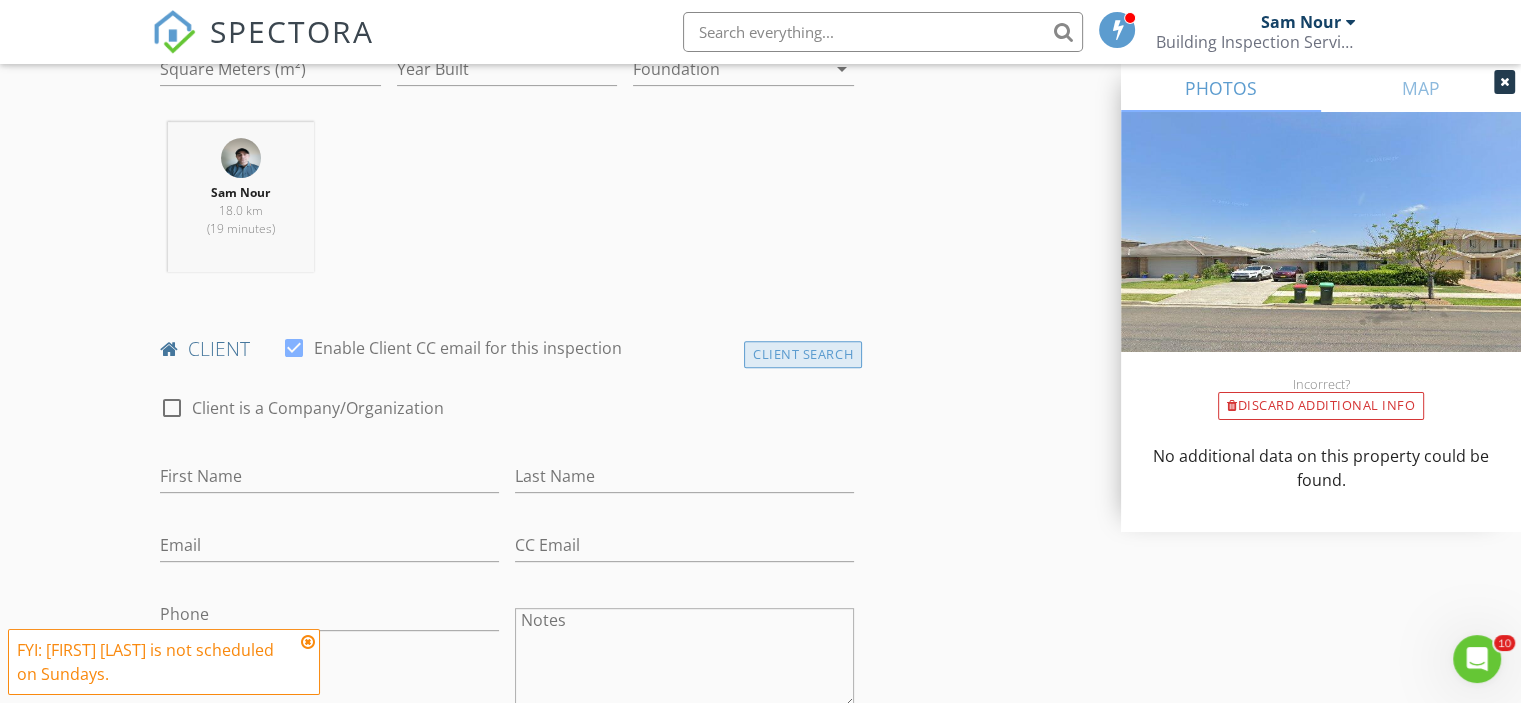 click on "Client Search" at bounding box center [803, 354] 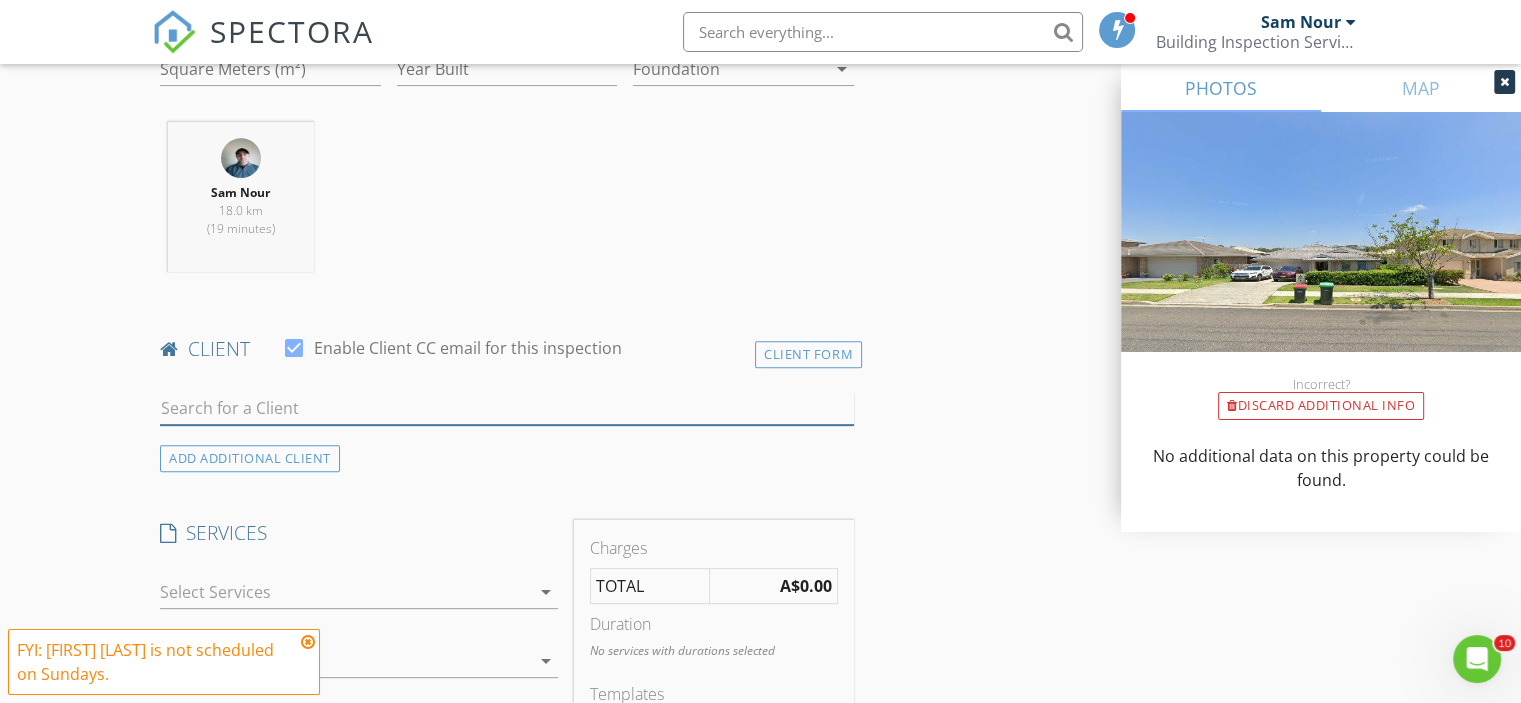 click at bounding box center (507, 408) 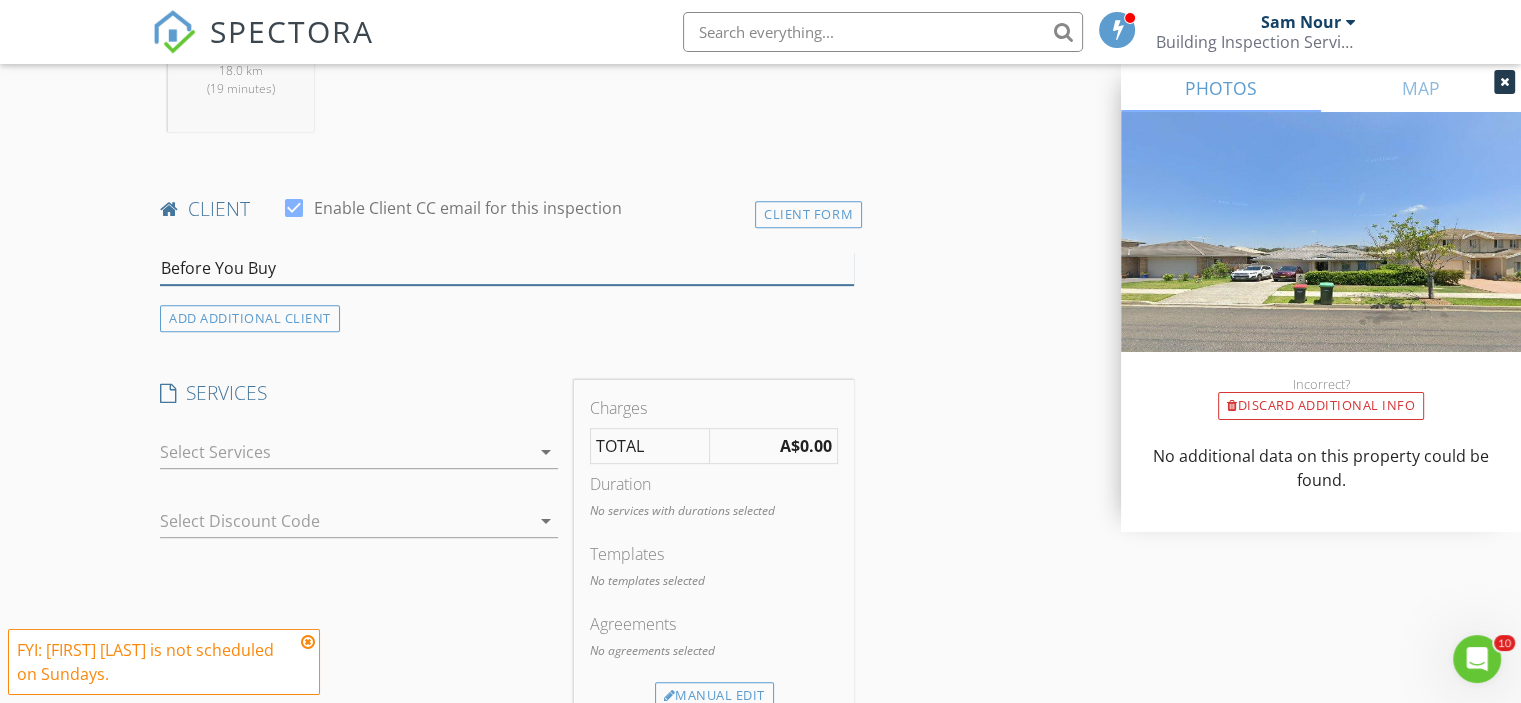 scroll, scrollTop: 1000, scrollLeft: 0, axis: vertical 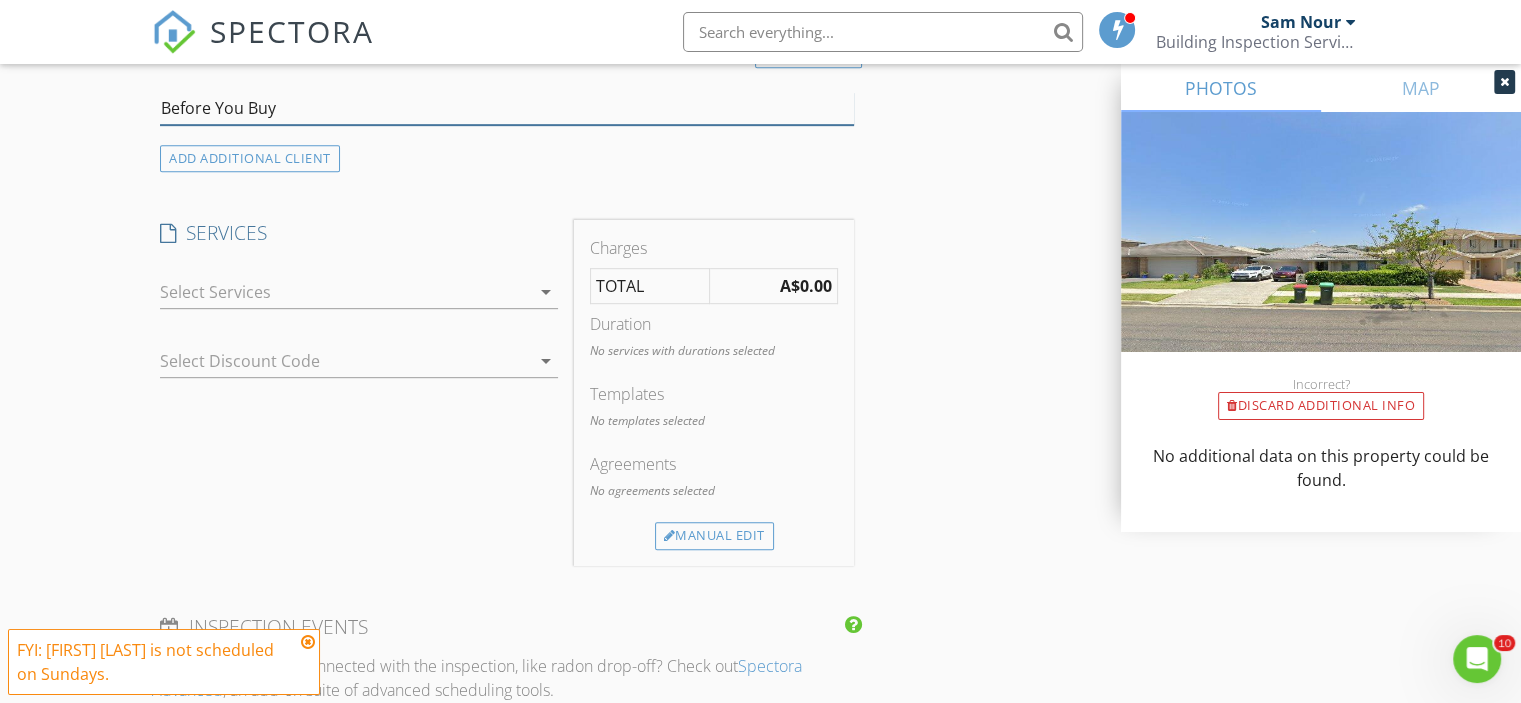 type on "Before You Buy" 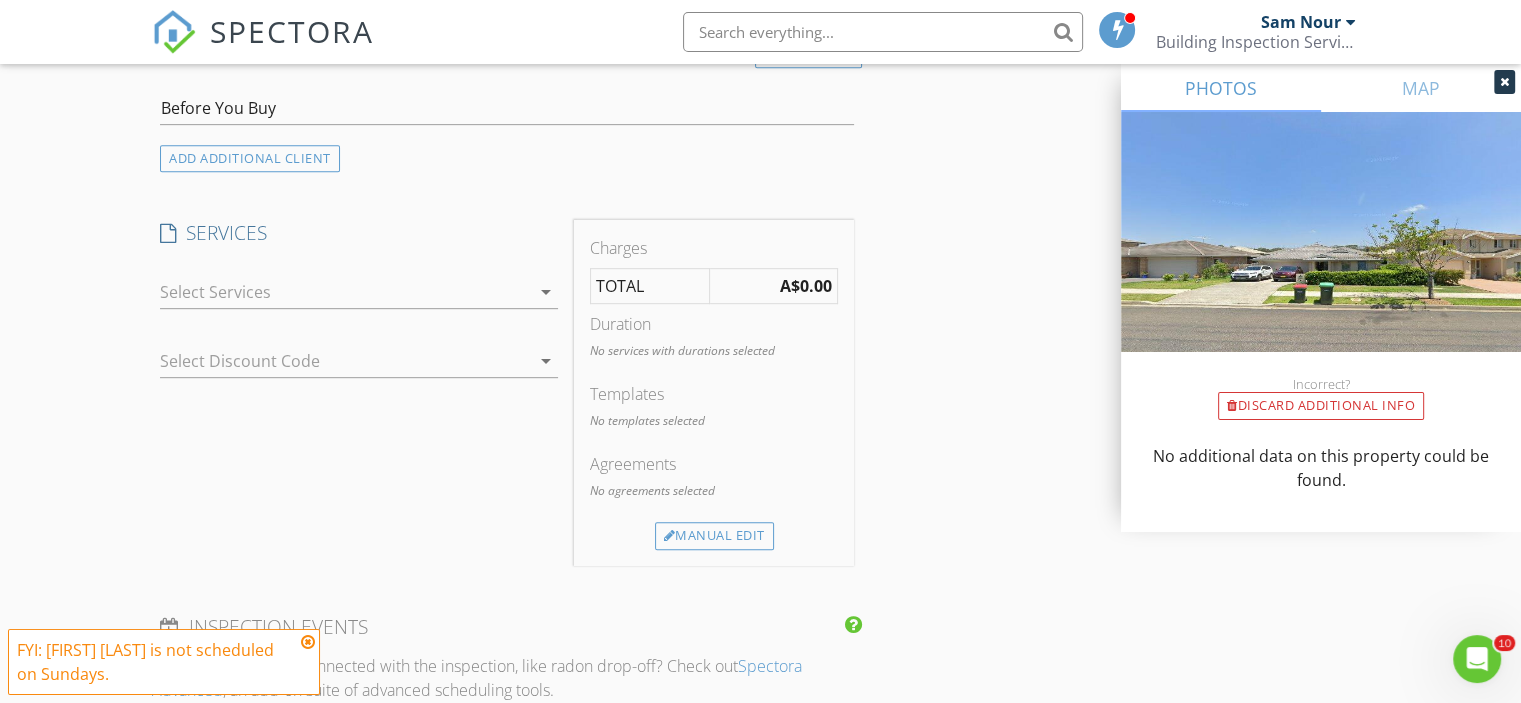 click at bounding box center (345, 292) 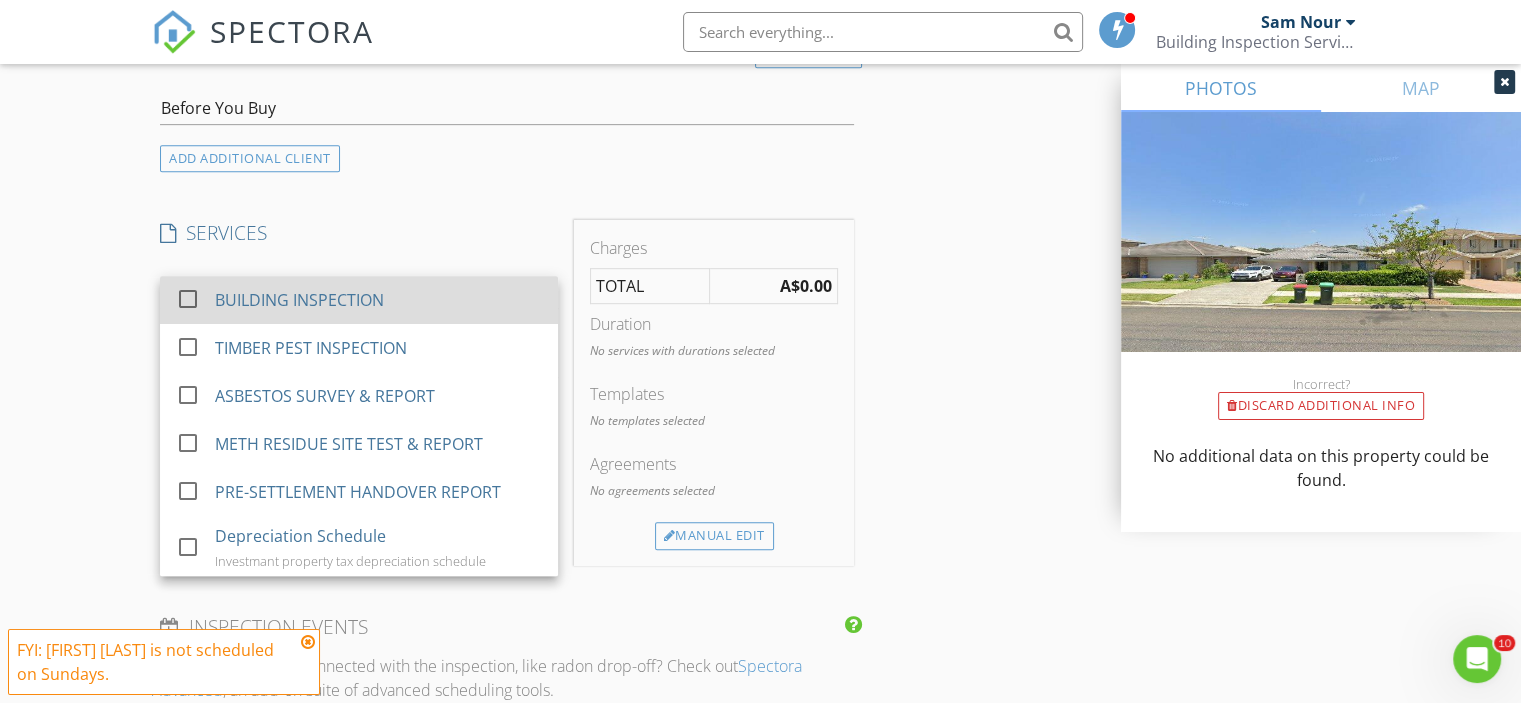 click on "BUILDING INSPECTION" at bounding box center [379, 300] 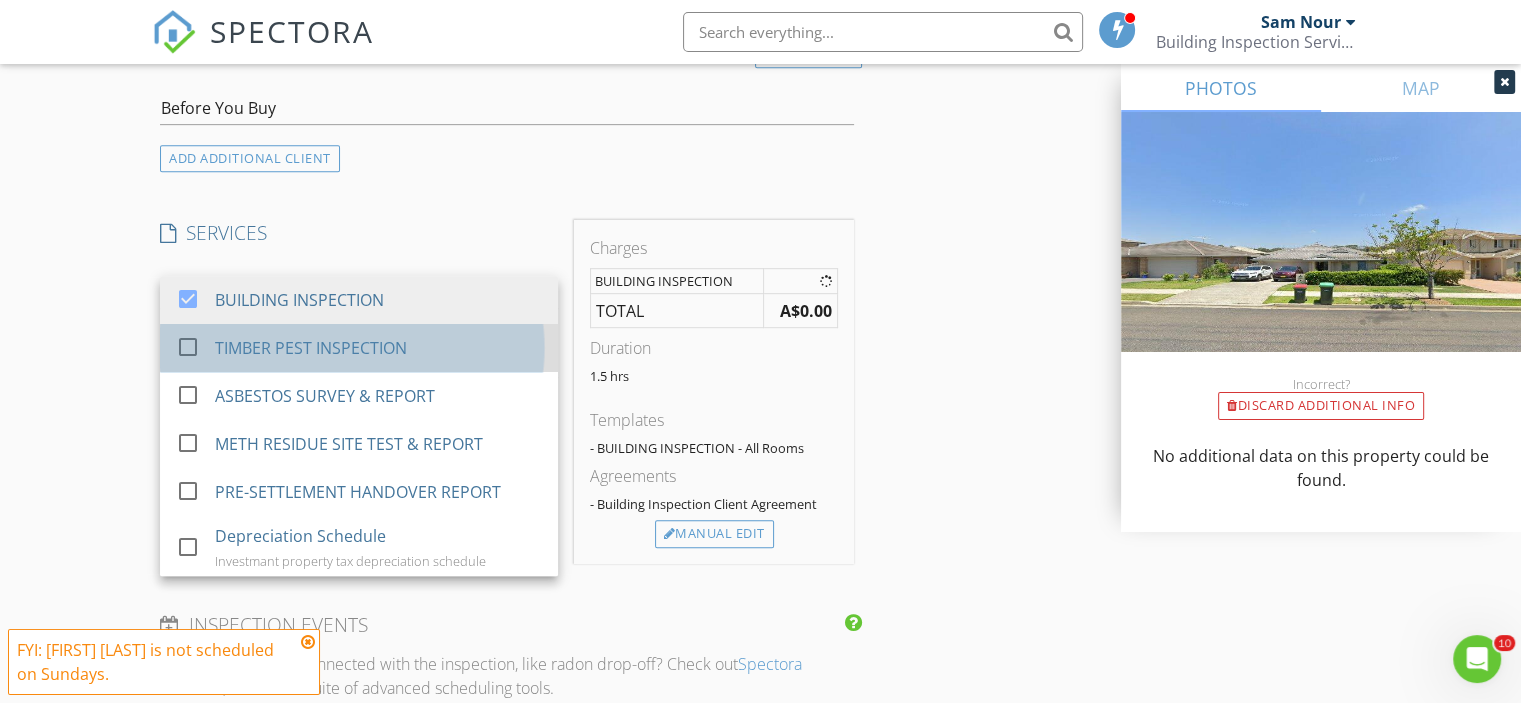 click on "TIMBER PEST INSPECTION" at bounding box center (379, 348) 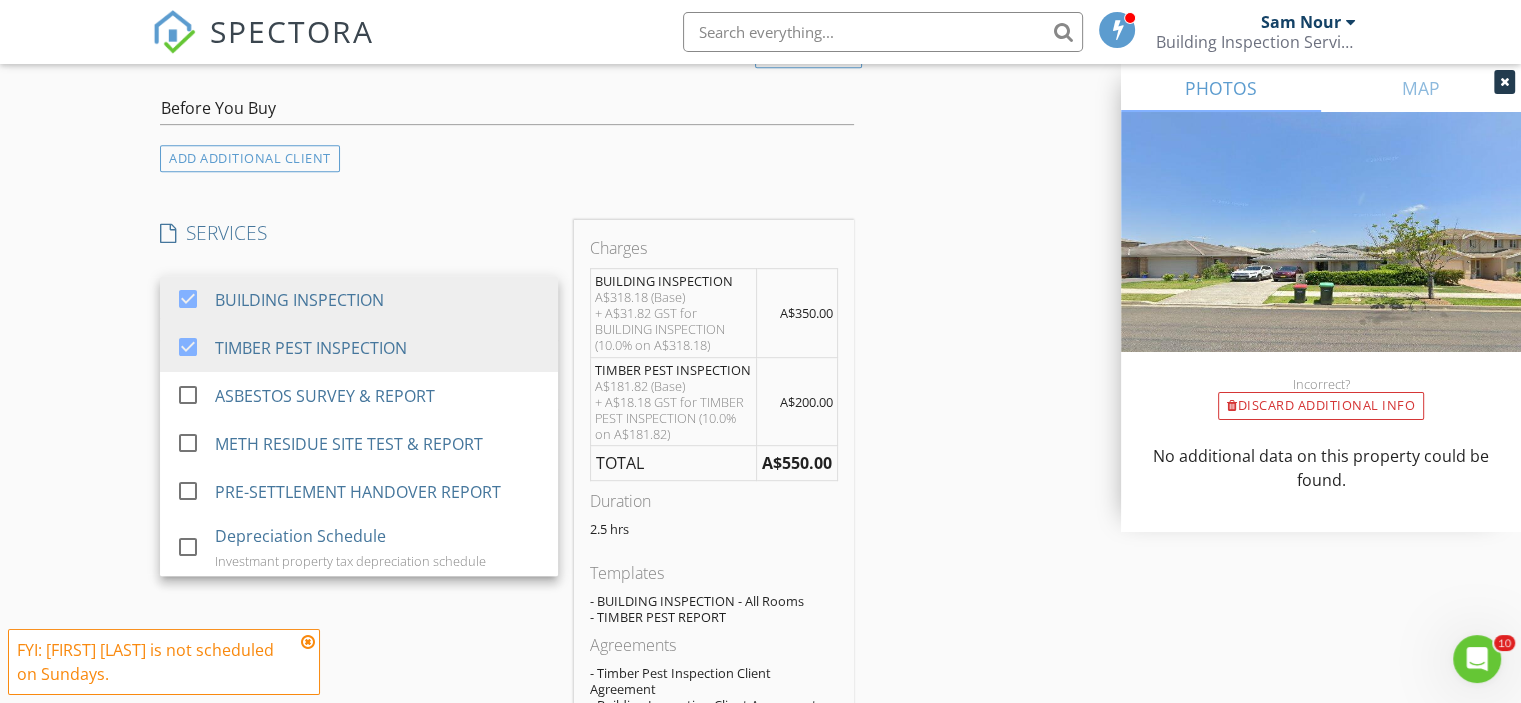 click on "SERVICES
check_box   BUILDING INSPECTION   check_box   TIMBER PEST INSPECTION    check_box_outline_blank   ASBESTOS SURVEY & REPORT   check_box_outline_blank   METH RESIDUE SITE TEST & REPORT   check_box_outline_blank   PRE-SETTLEMENT HANDOVER REPORT   check_box_outline_blank   Depreciation Schedule   Investmant property tax depreciation schedule check_box_outline_blank   DILAPIDATION SITE SURVEY & REPORT  (PER)   check_box_outline_blank   STAGE INSPECTION REPORT   New Build Report check_box_outline_blank   MOLD INSPECTION & REPORT   check_box_outline_blank   SWIMMING POOL SAFETY BARRIER INSPECTION   check_box_outline_blank   Pest Control Treatment   check_box_outline_blank   Strata Scheme Records Inspection   check_box_outline_blank   Swimming Pool Inspection   check_box_outline_blank   Building Inspection & Timber Pest Report   Building & Timber Pest Inspection Report check_box_outline_blank   Building Inspection Service   Building Inspection Service Agreement" at bounding box center (359, 492) 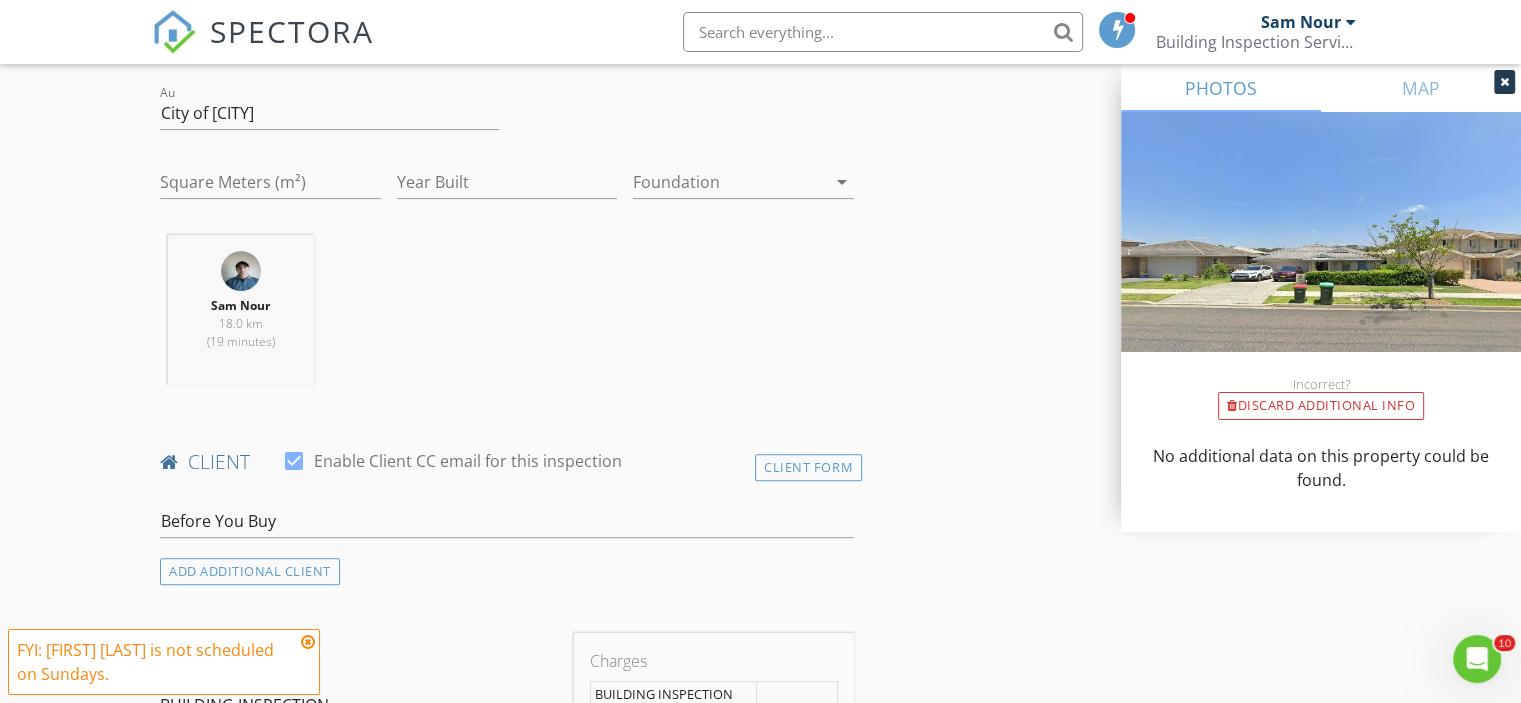 scroll, scrollTop: 0, scrollLeft: 0, axis: both 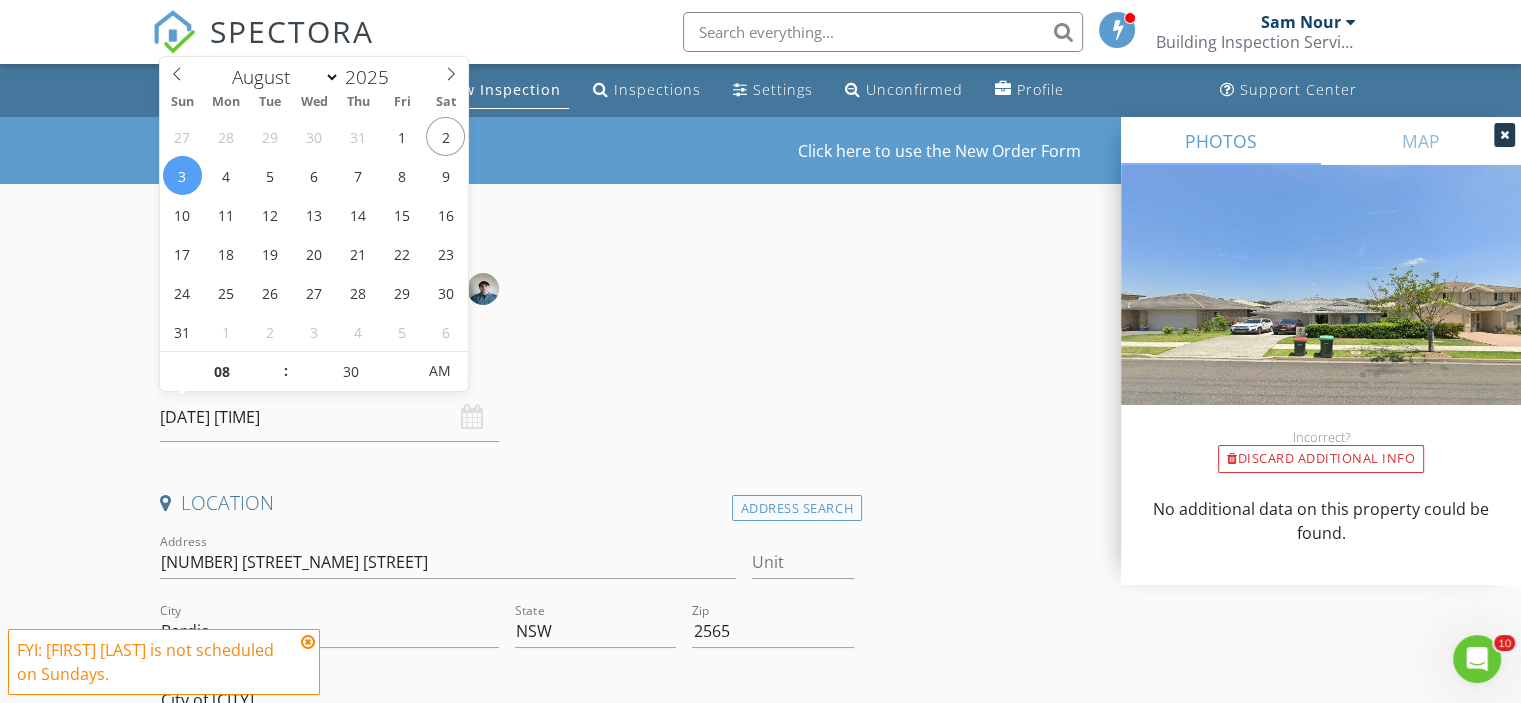 click on "[DATE] [TIME]" at bounding box center [329, 417] 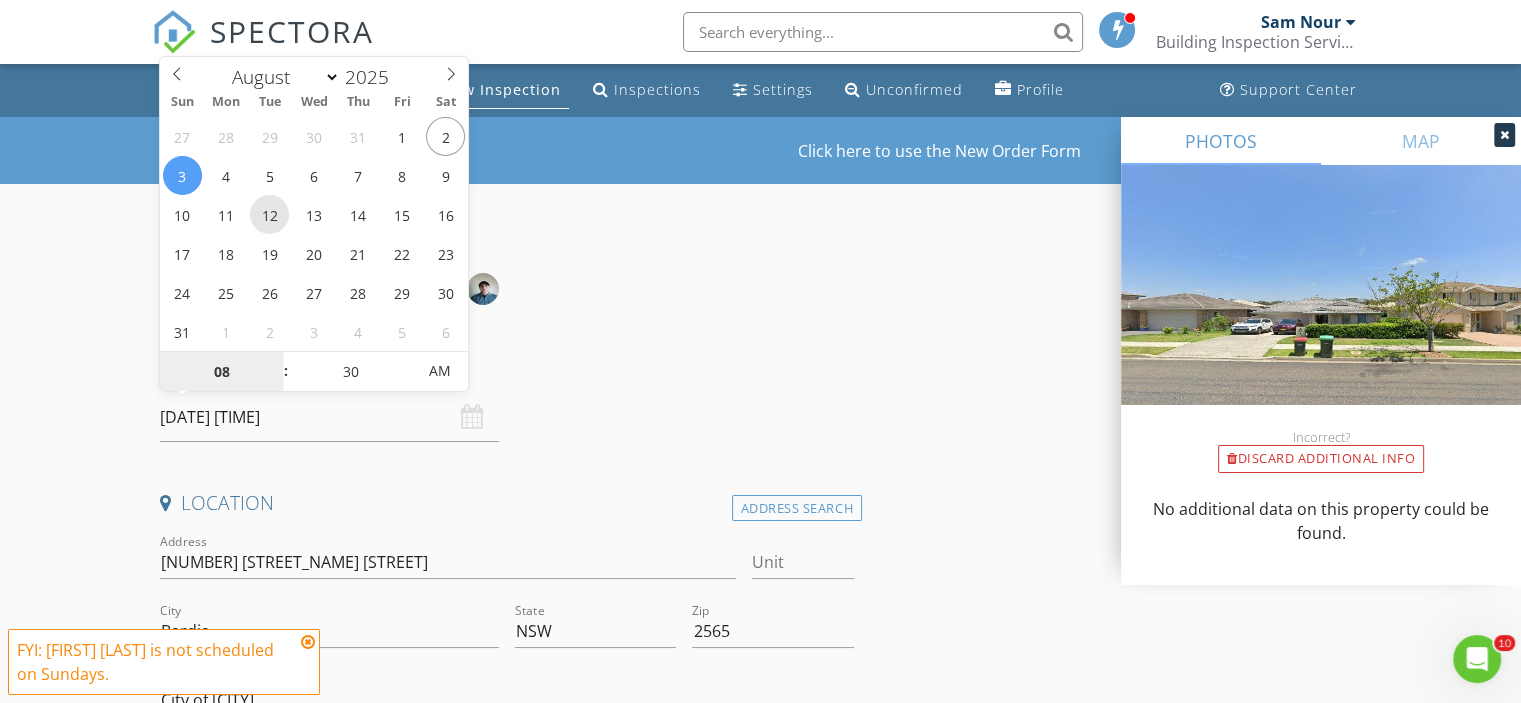 type on "[DATE] [TIME]" 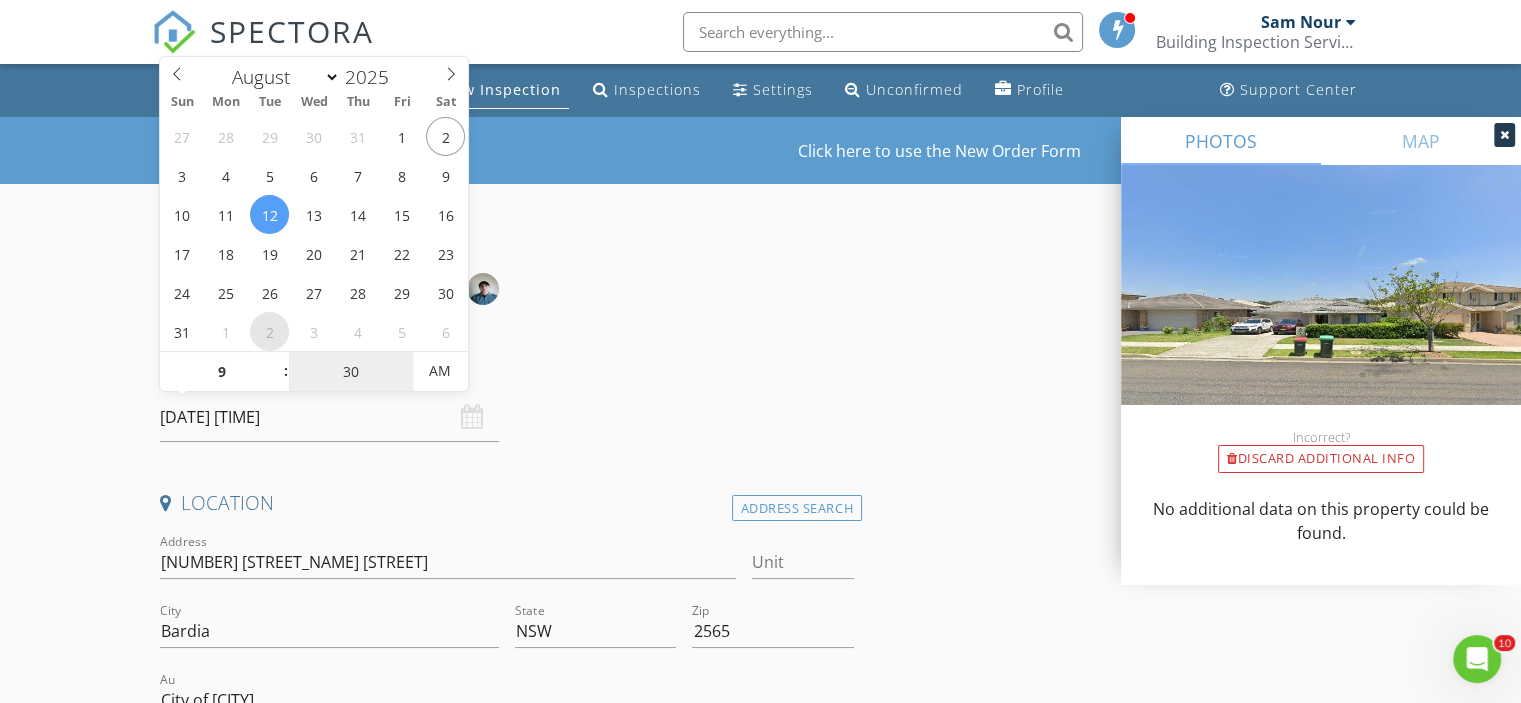 type on "09" 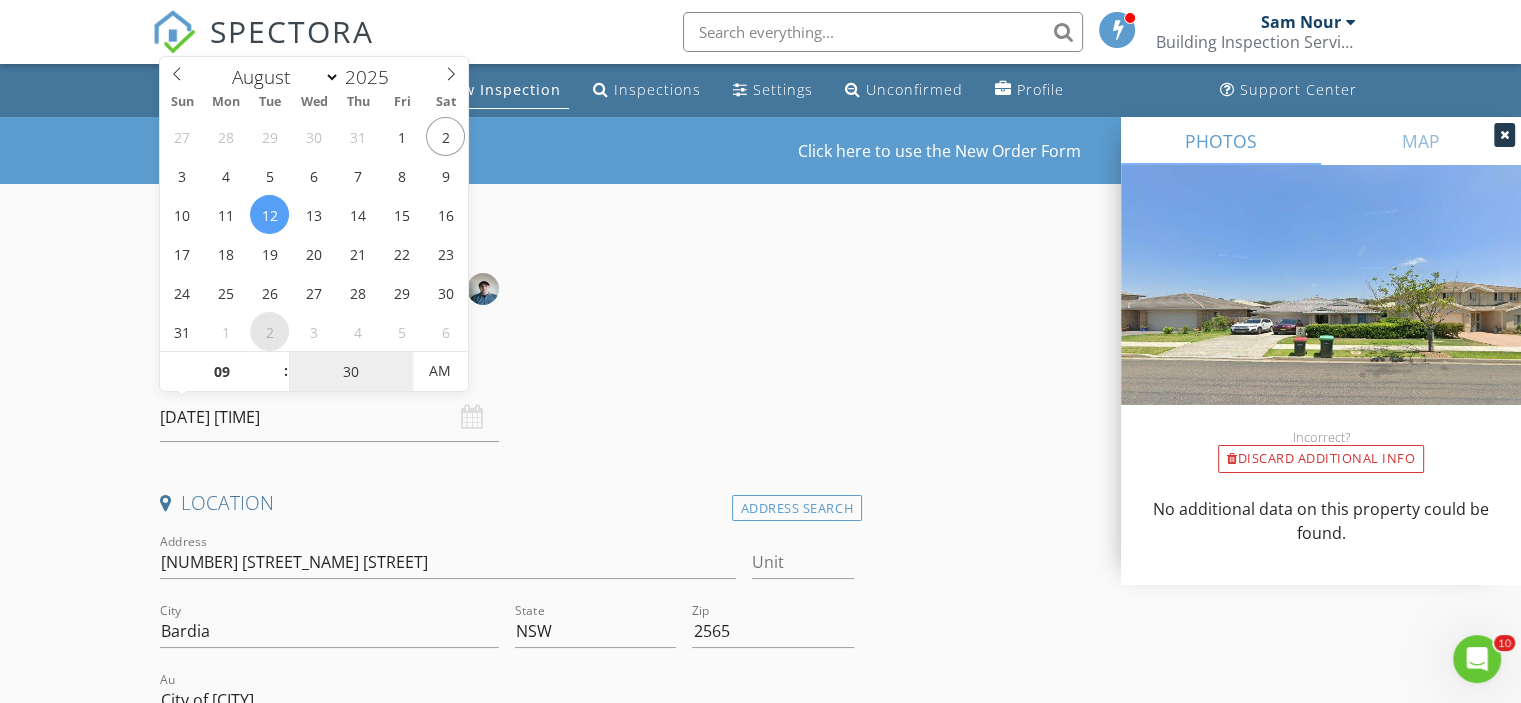 type on "0" 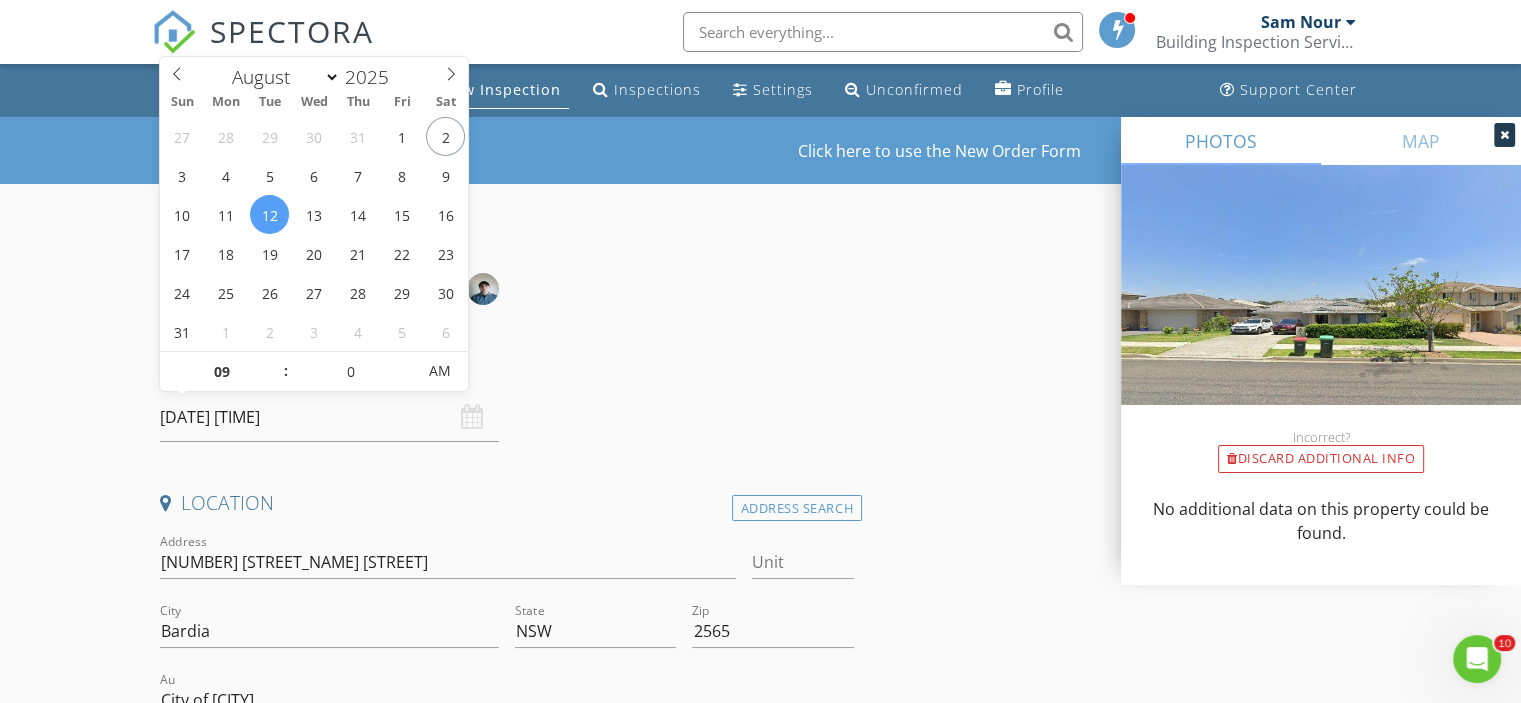 type on "[DATE] [TIME]" 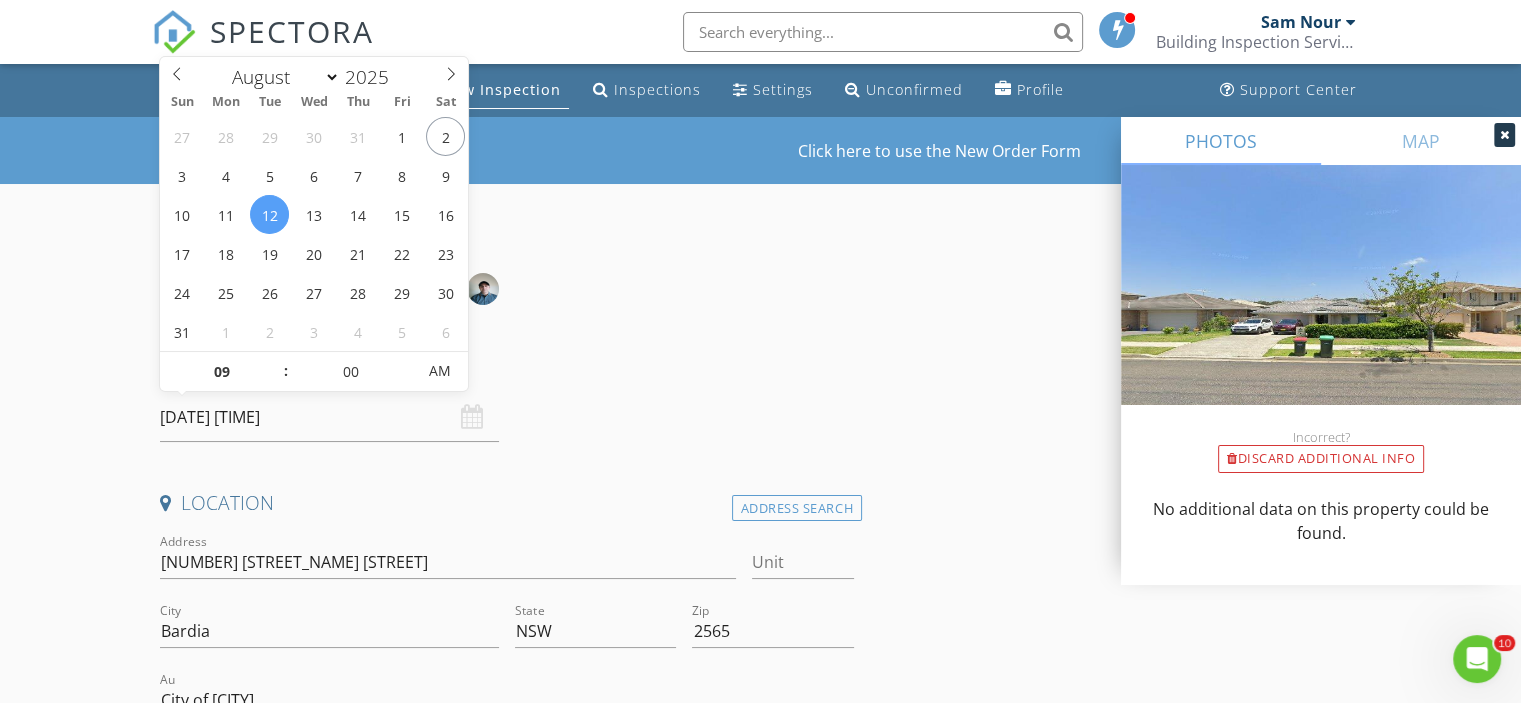click on "Date/Time" at bounding box center (507, 373) 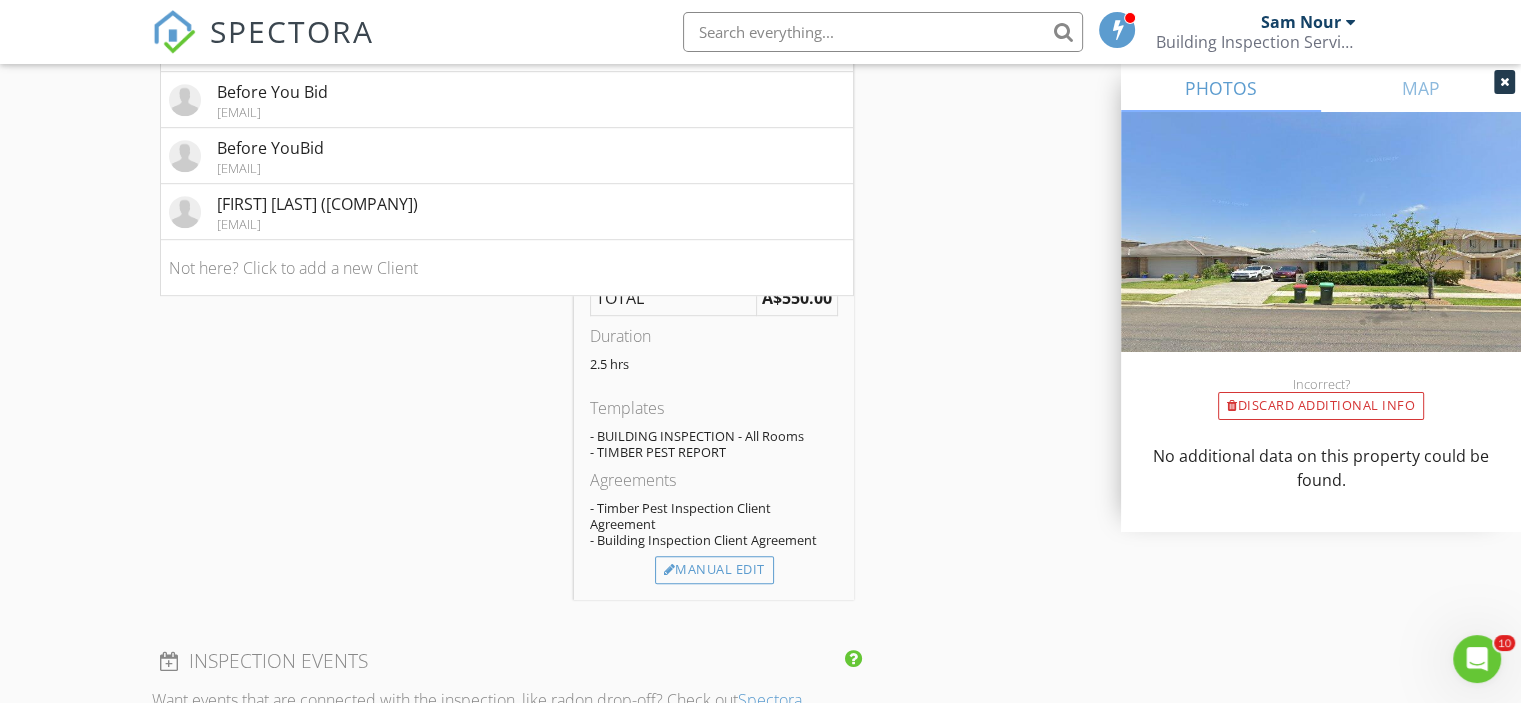 scroll, scrollTop: 1200, scrollLeft: 0, axis: vertical 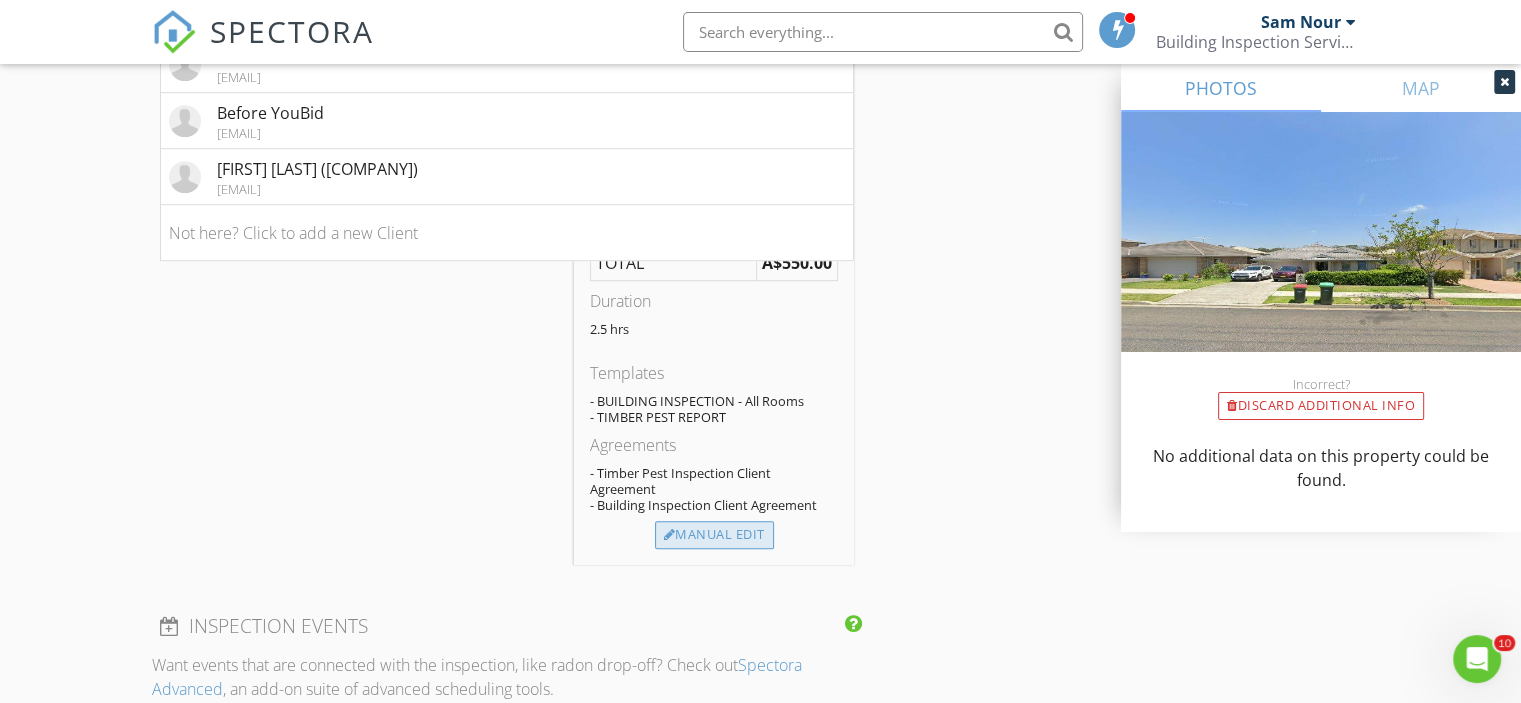 click at bounding box center (670, 535) 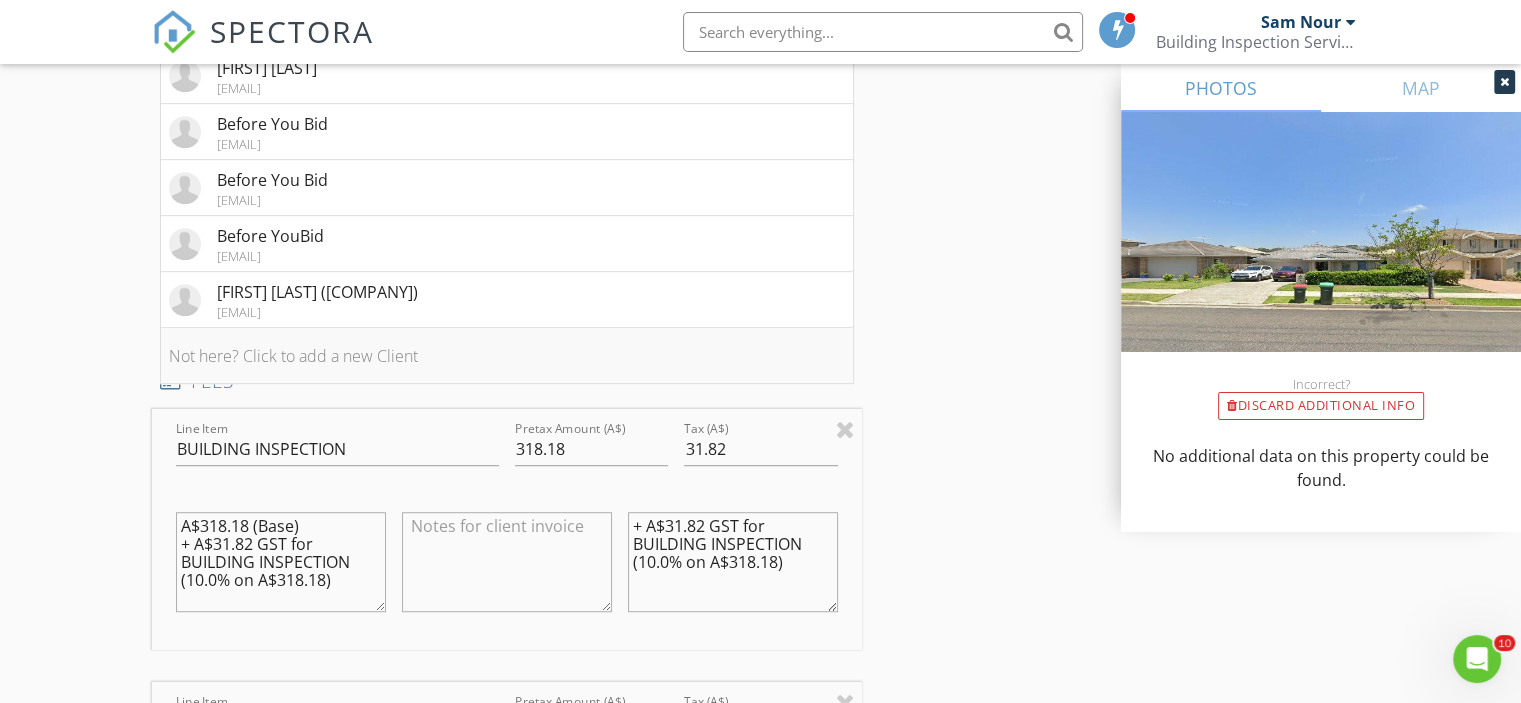 scroll, scrollTop: 1200, scrollLeft: 0, axis: vertical 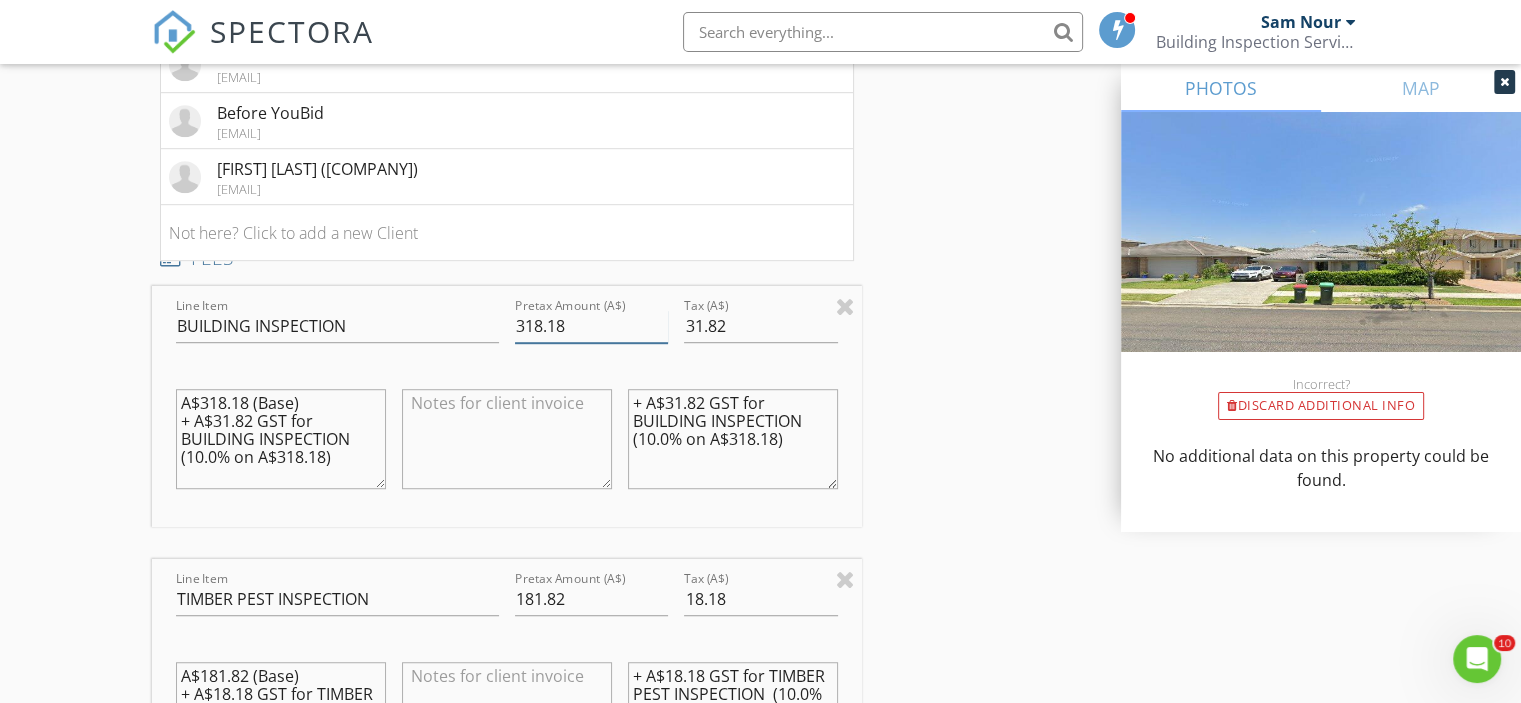 click on "318.18" at bounding box center (591, 326) 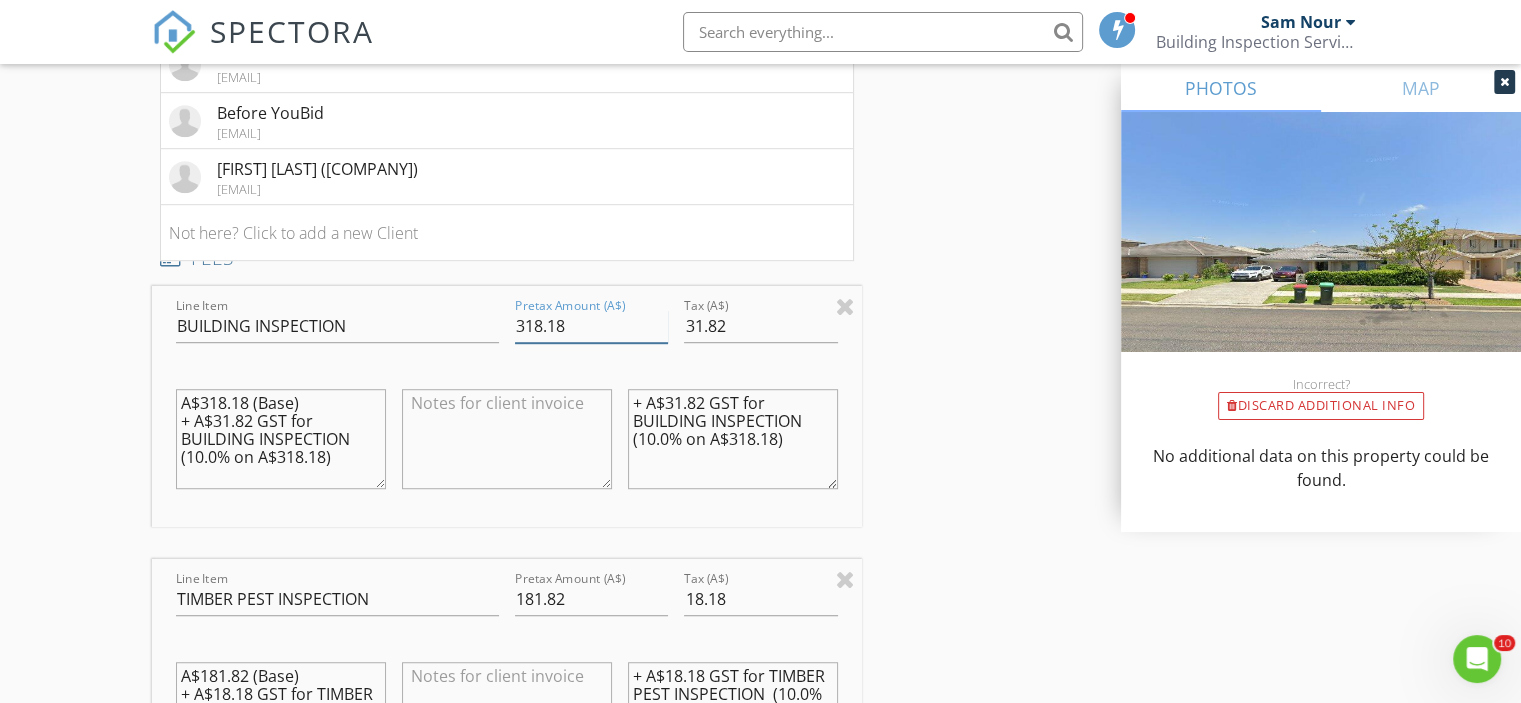 click on "318.18" at bounding box center (591, 326) 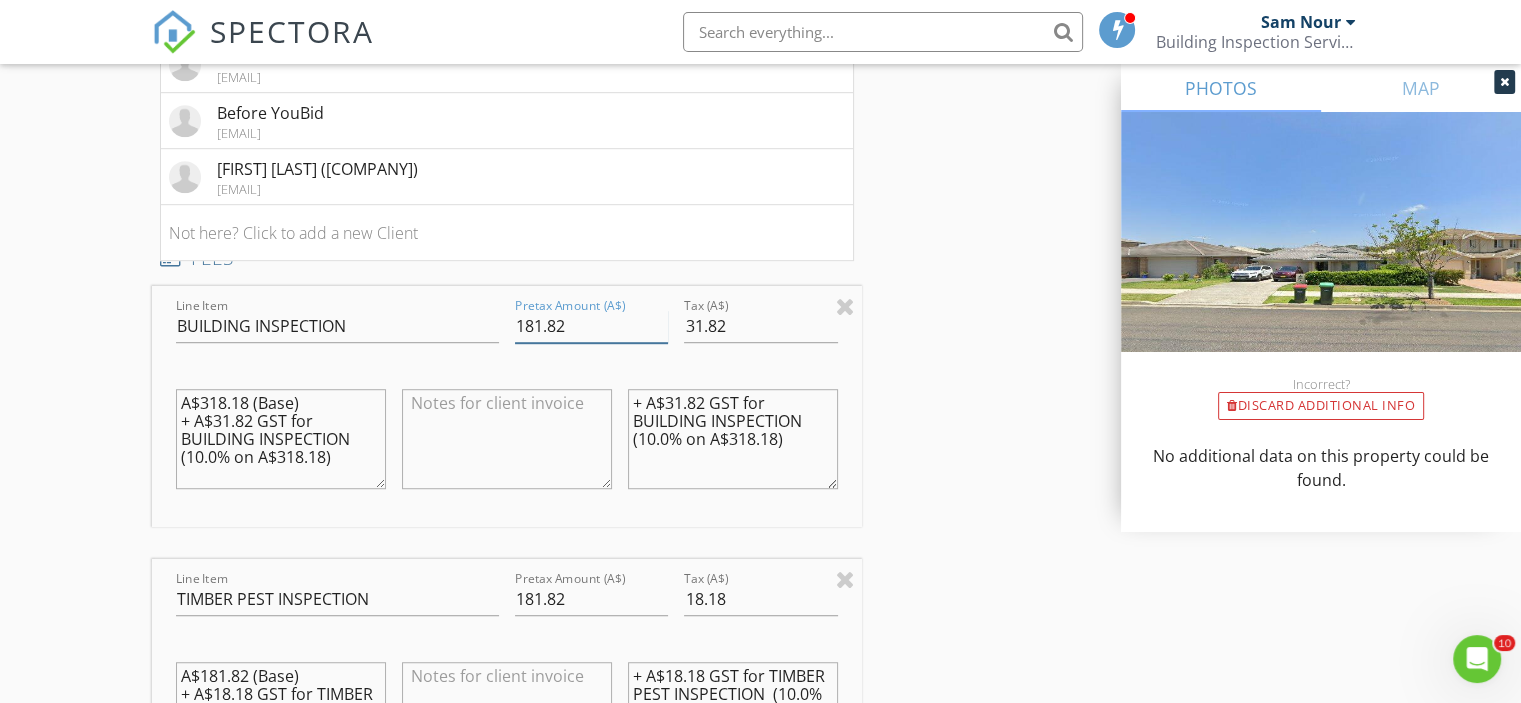 type on "181.82" 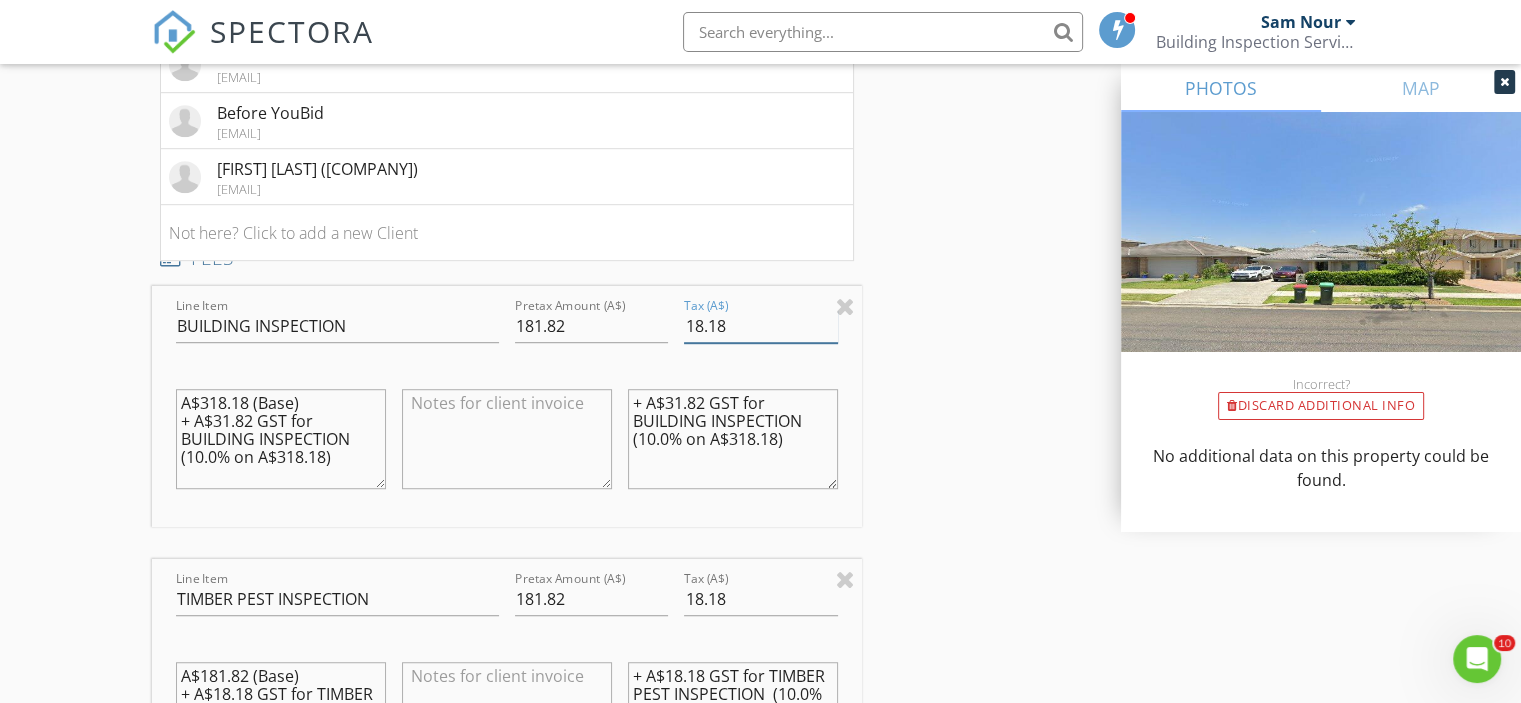 type on "18.18" 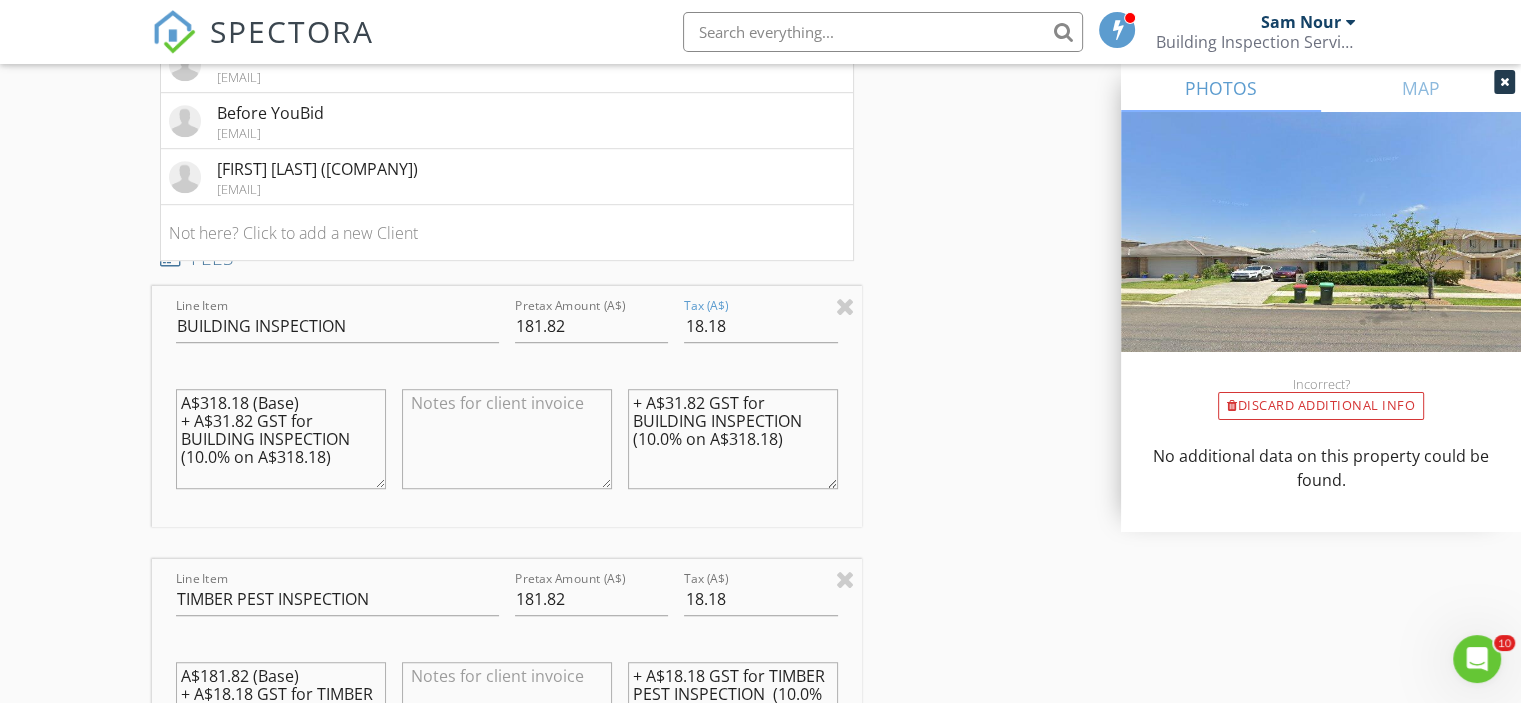 click on "INSPECTOR    Sam Nour
Date/Time
12/08/2025 9:00 AM
Location
Address Search       Address 16 Ingleburn Gardens Dr   Unit   City Bardia   State NSW   Zip 2565   Au City of Campbelltown     Square Meters (m²)   Year Built   Foundation arrow_drop_down     Sam Nour     18.0 km     (19 minutes)
client
check_box Enable Client CC email for this inspection   Client Form   Before You Buy       Rhys Rogers
rhys.rogers@beforeyoubid.com.au
Before You Bid
accounts@beforeyoubid.com.au
Before You Bid
team@beforeyoubid.com
Before YouBid
team@beforeyoubid.com.au
Amy Tonna (BeforeYouBId)
amy_tonna@hotmail.com
Not here? Click to add a new Client            check_box   BUILDING INSPECTION" at bounding box center [760, 776] 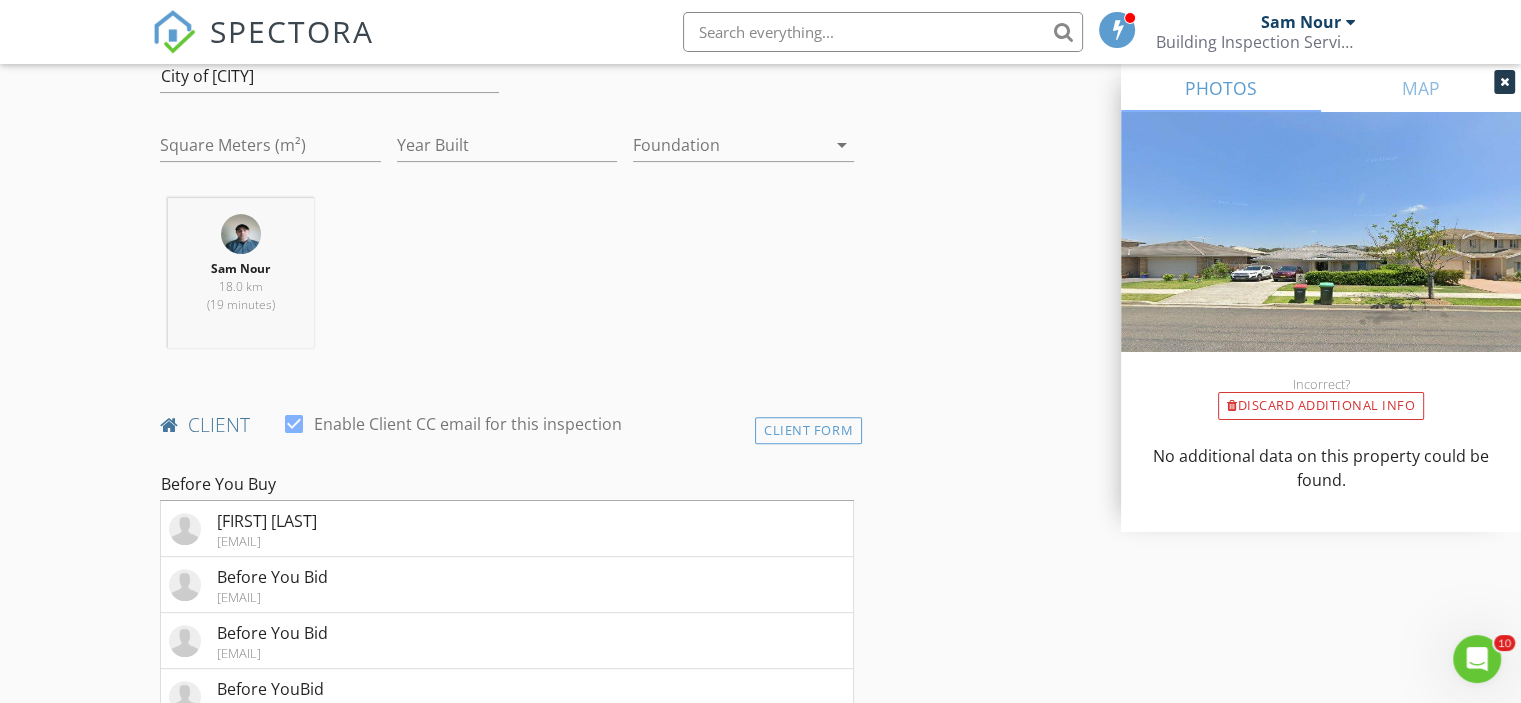 scroll, scrollTop: 800, scrollLeft: 0, axis: vertical 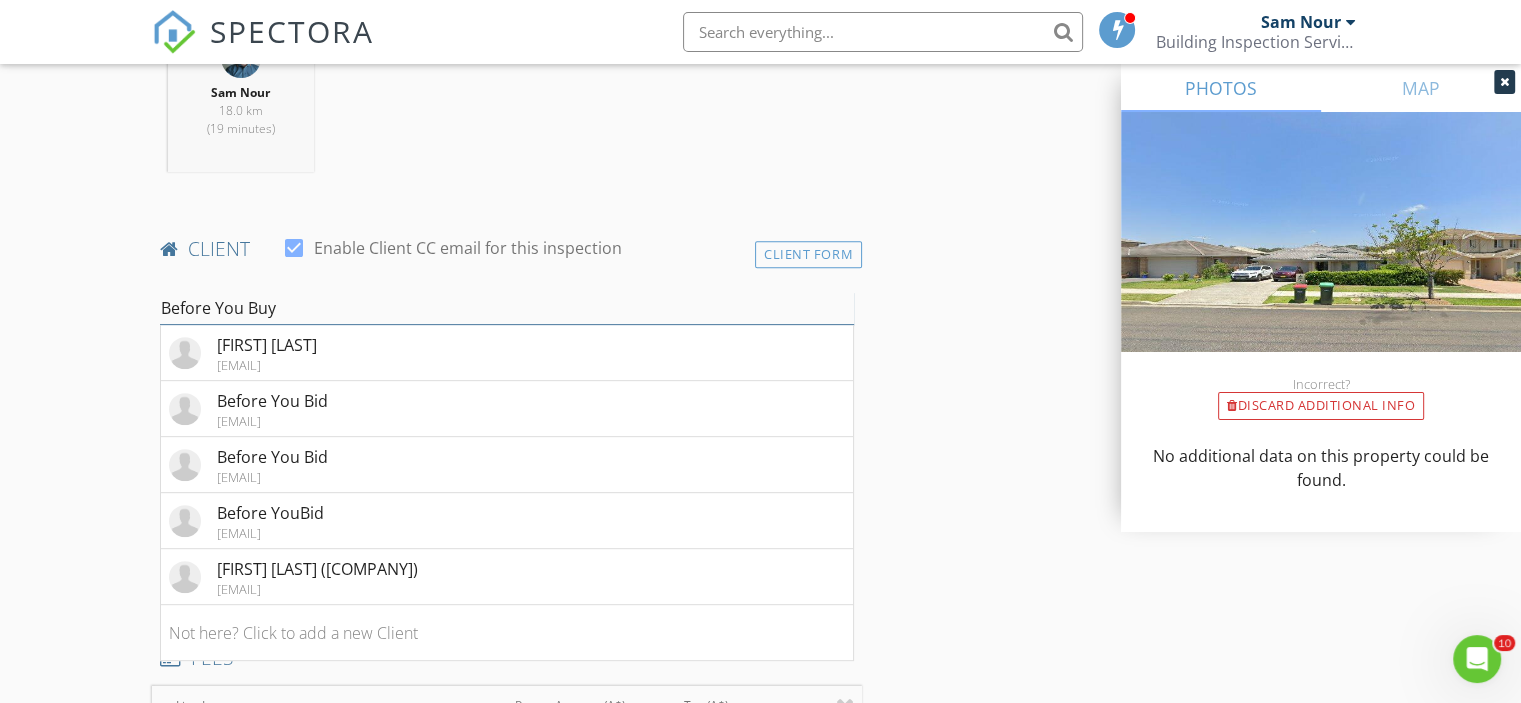click on "Before You Buy" at bounding box center [507, 308] 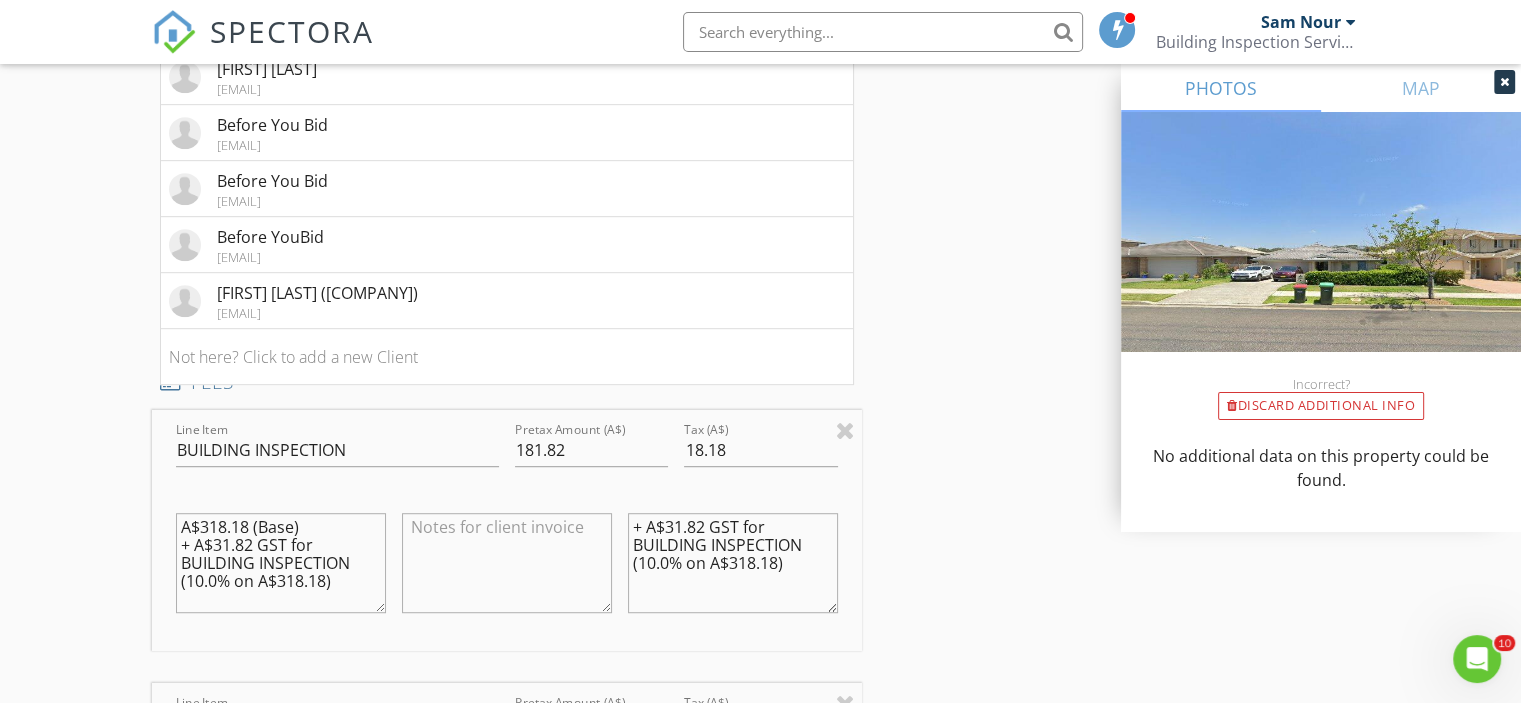 scroll, scrollTop: 1000, scrollLeft: 0, axis: vertical 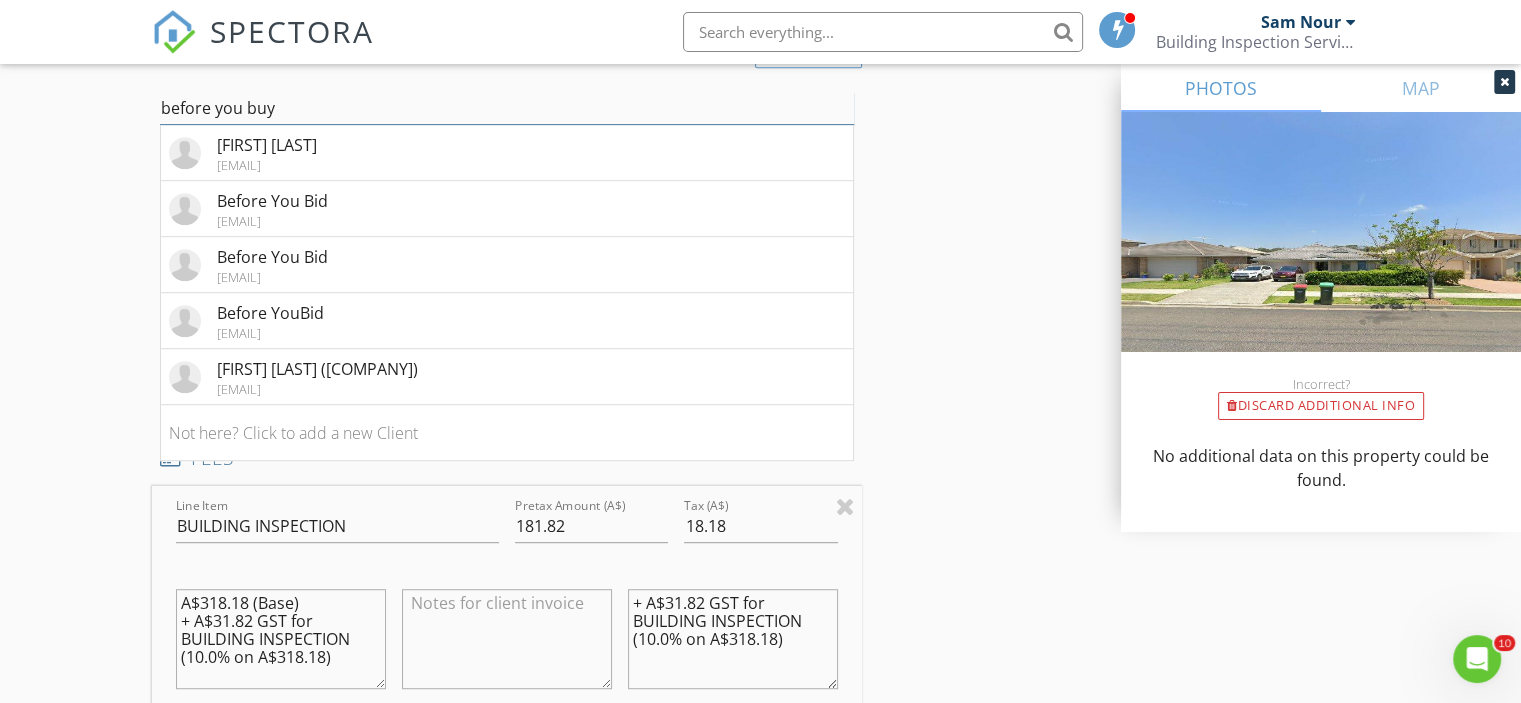 click on "before you buy" at bounding box center (507, 108) 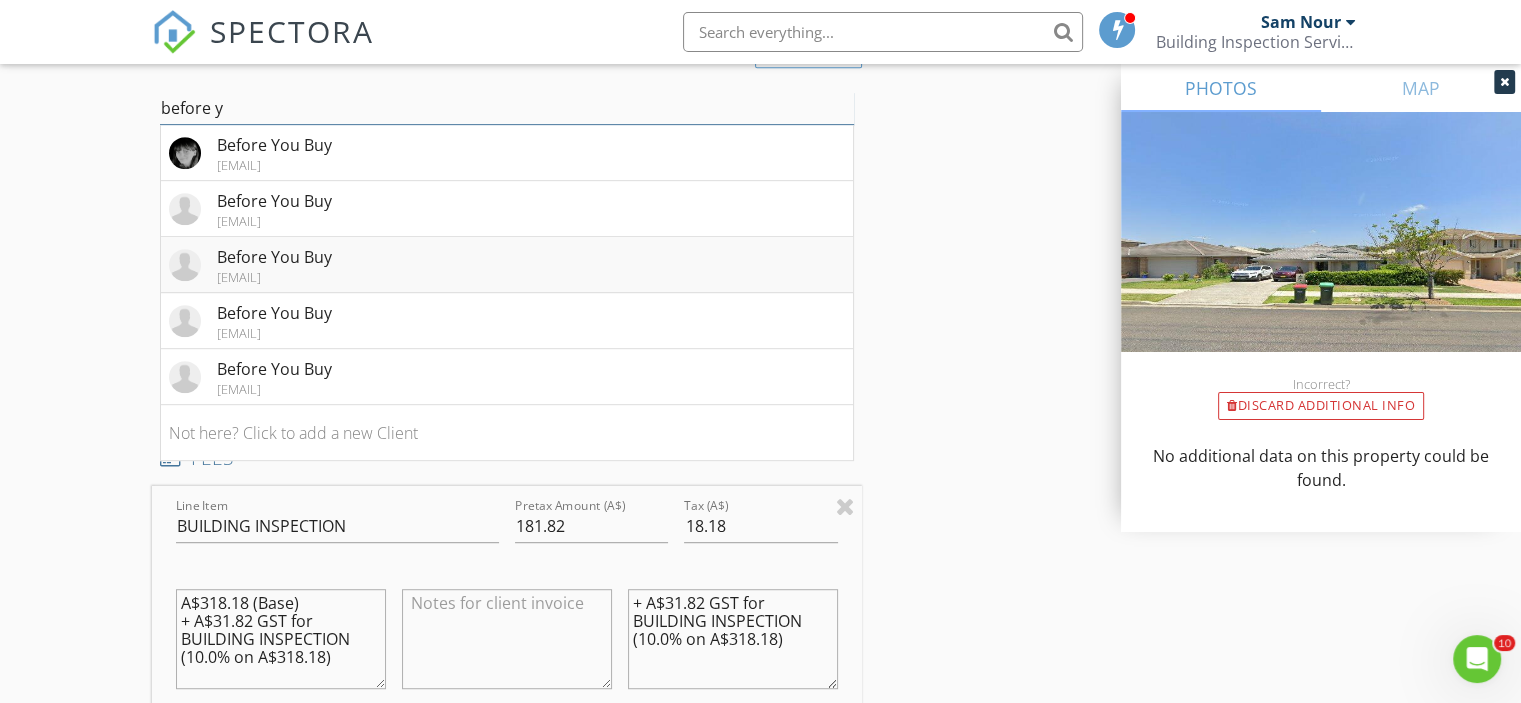 type on "before y" 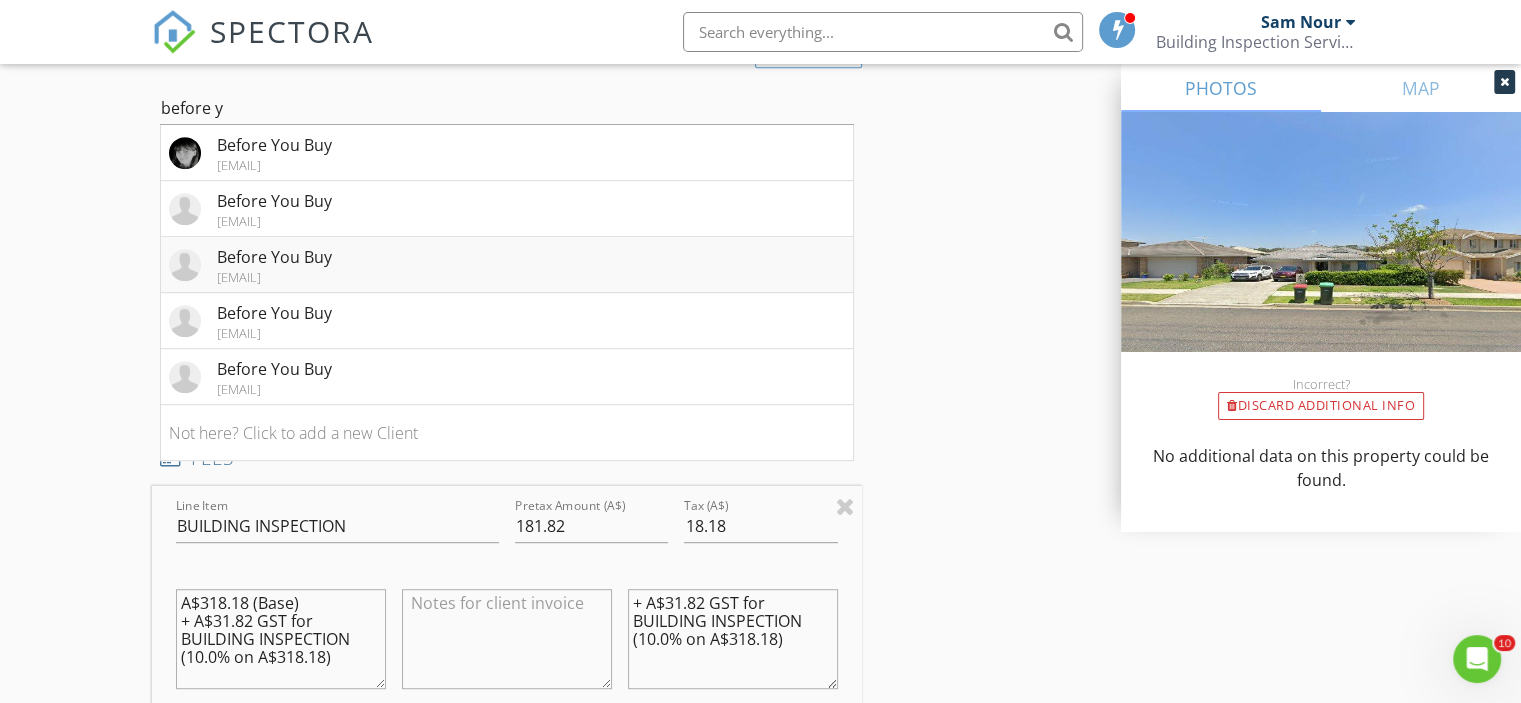 click on "info@[EXAMPLE.COM]" at bounding box center (274, 277) 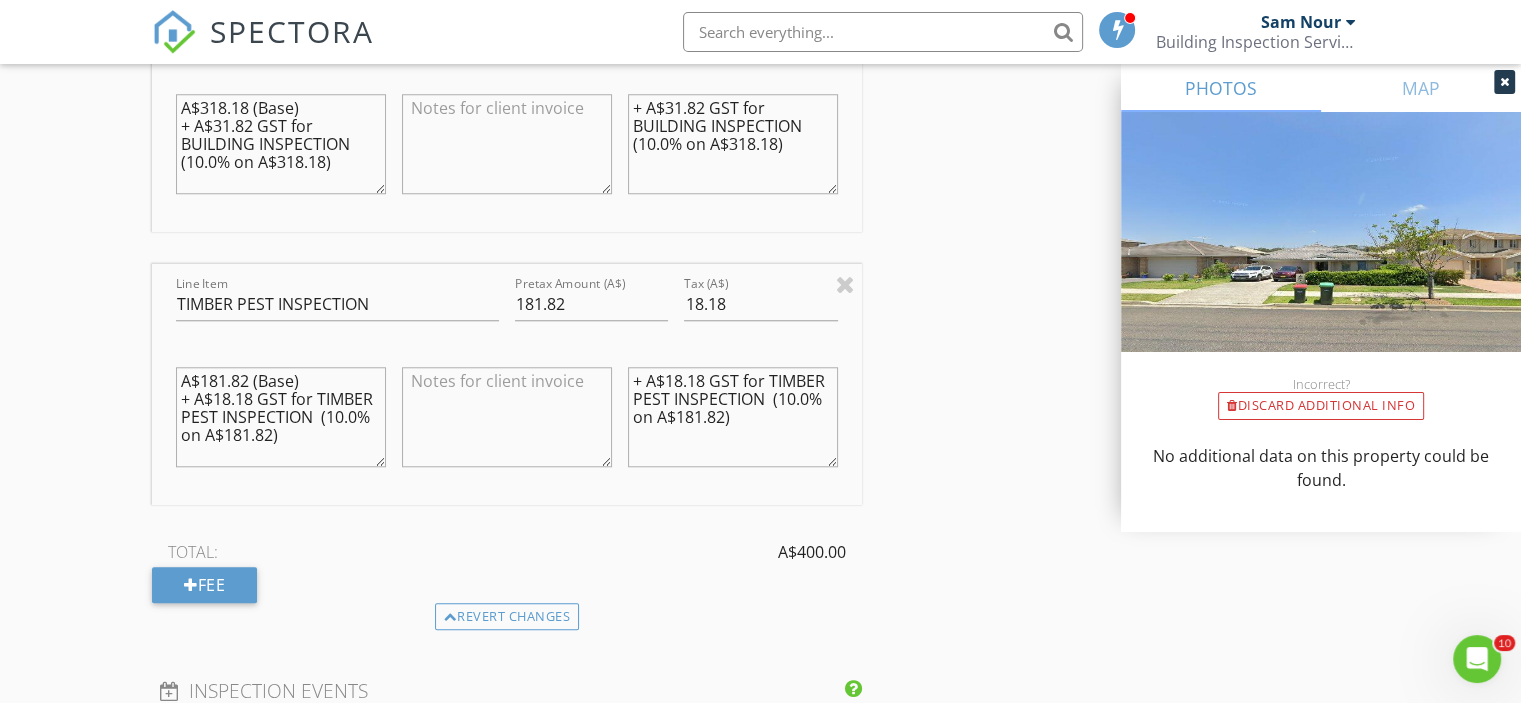 scroll, scrollTop: 1900, scrollLeft: 0, axis: vertical 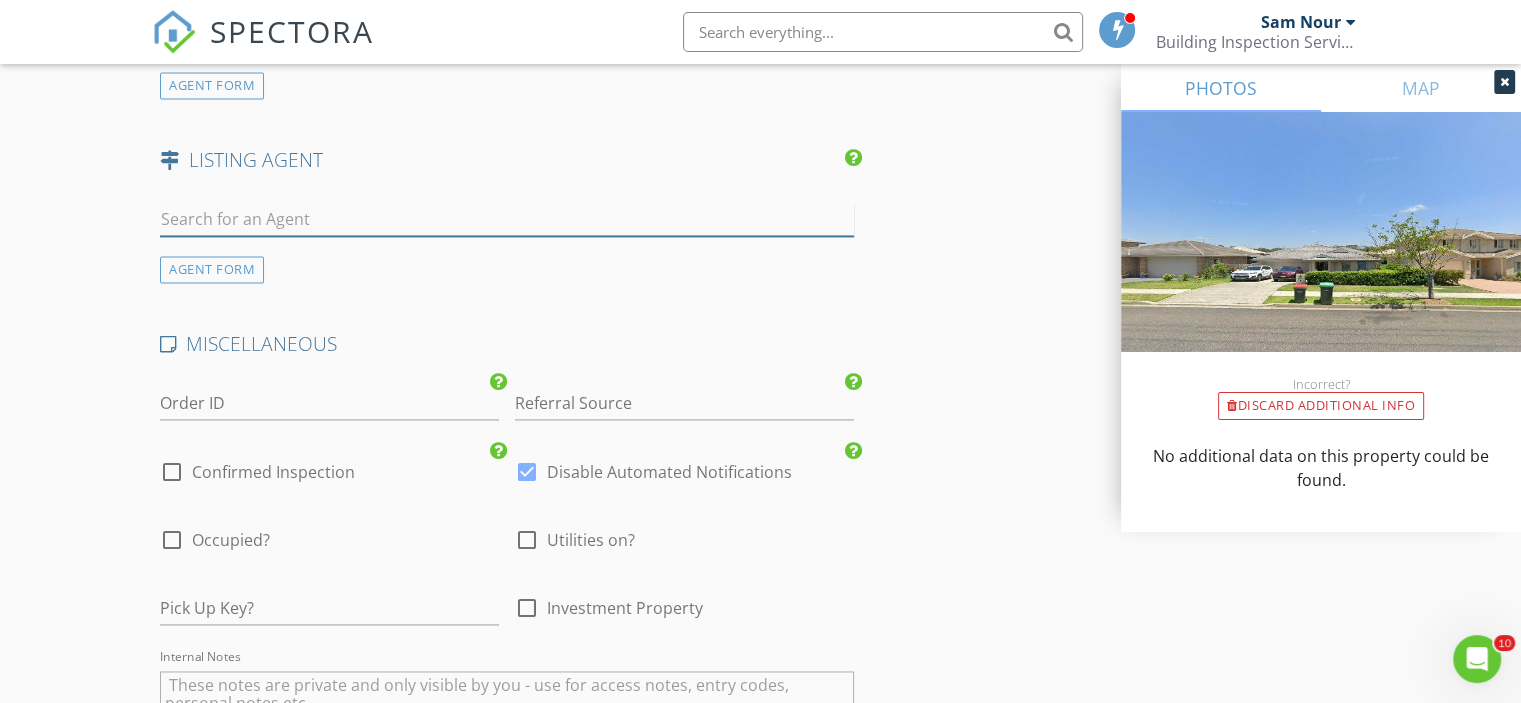click at bounding box center (507, 219) 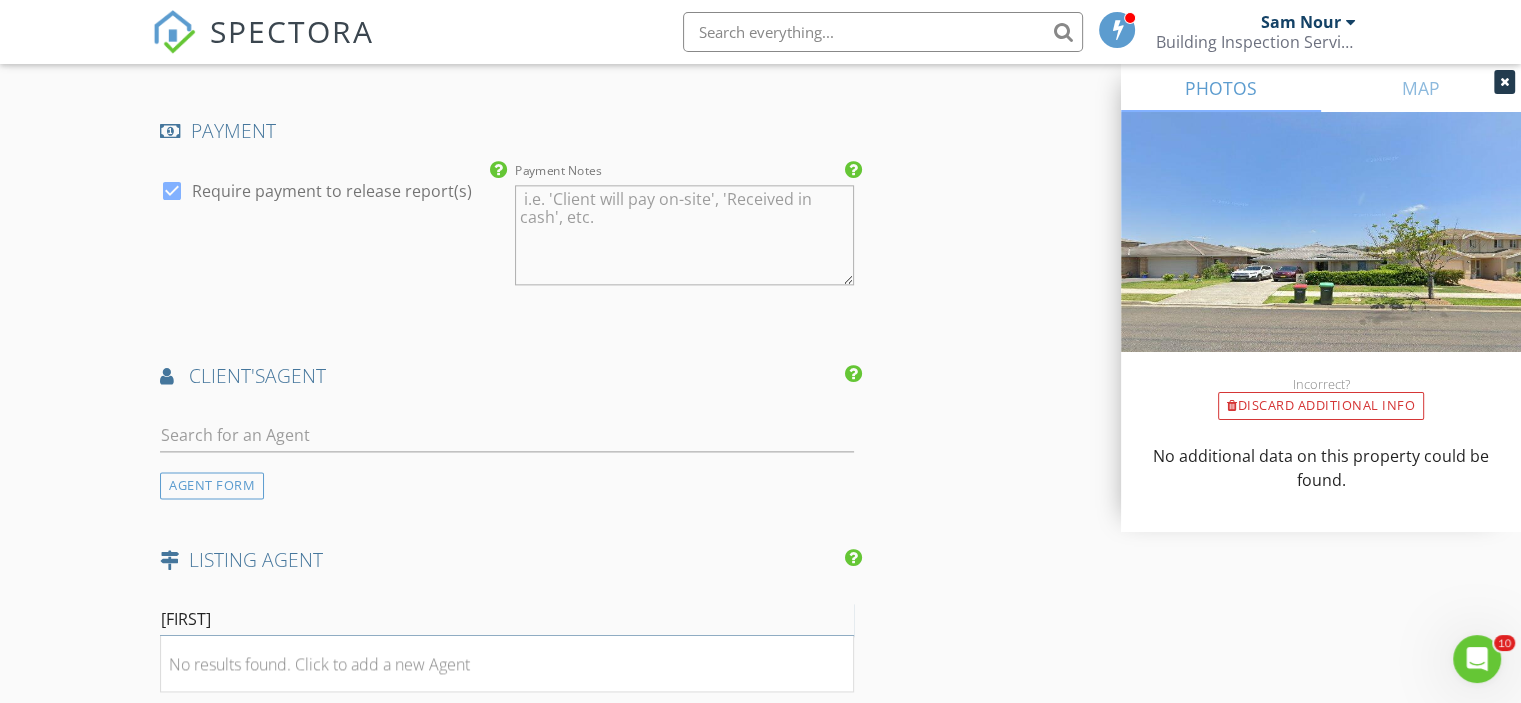 scroll, scrollTop: 2600, scrollLeft: 0, axis: vertical 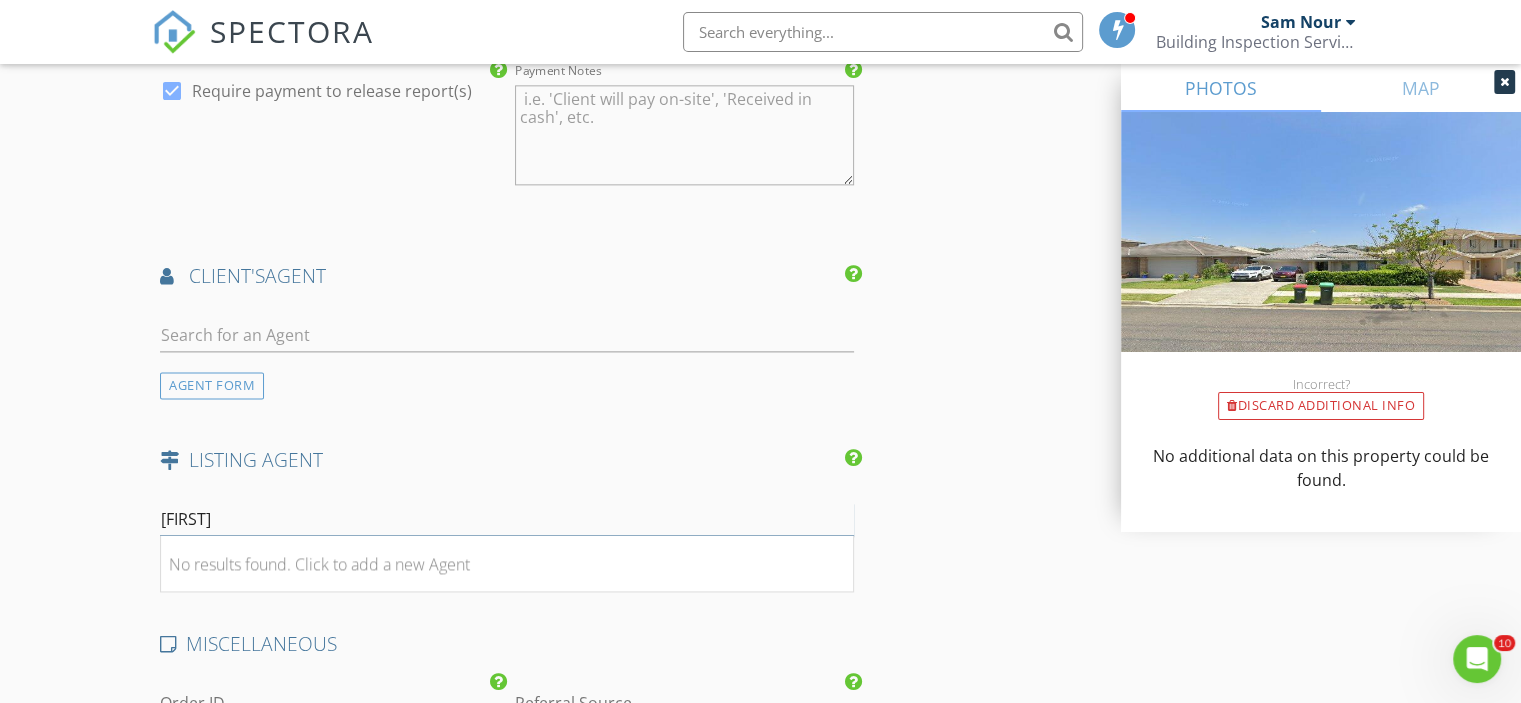 click on "vivek" at bounding box center (507, 519) 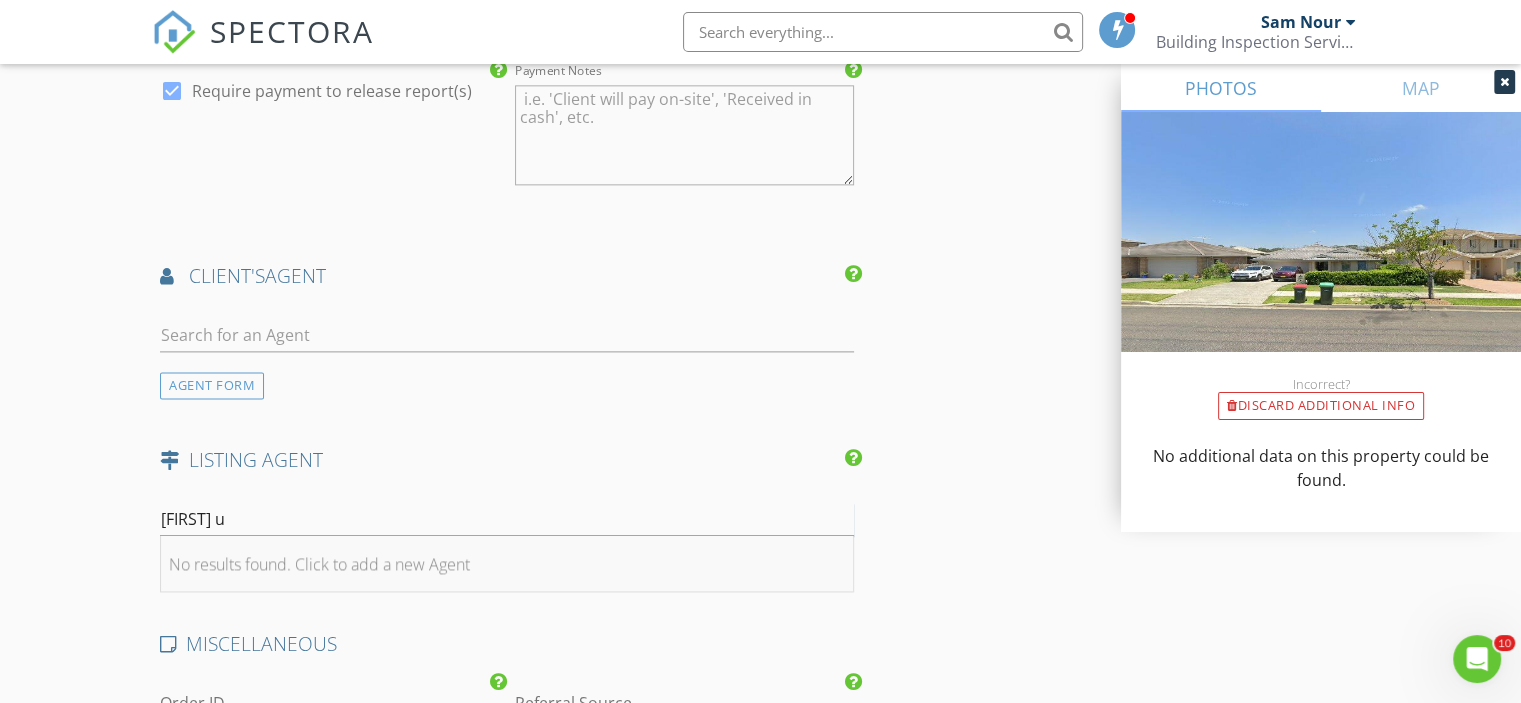 type on "vivek u" 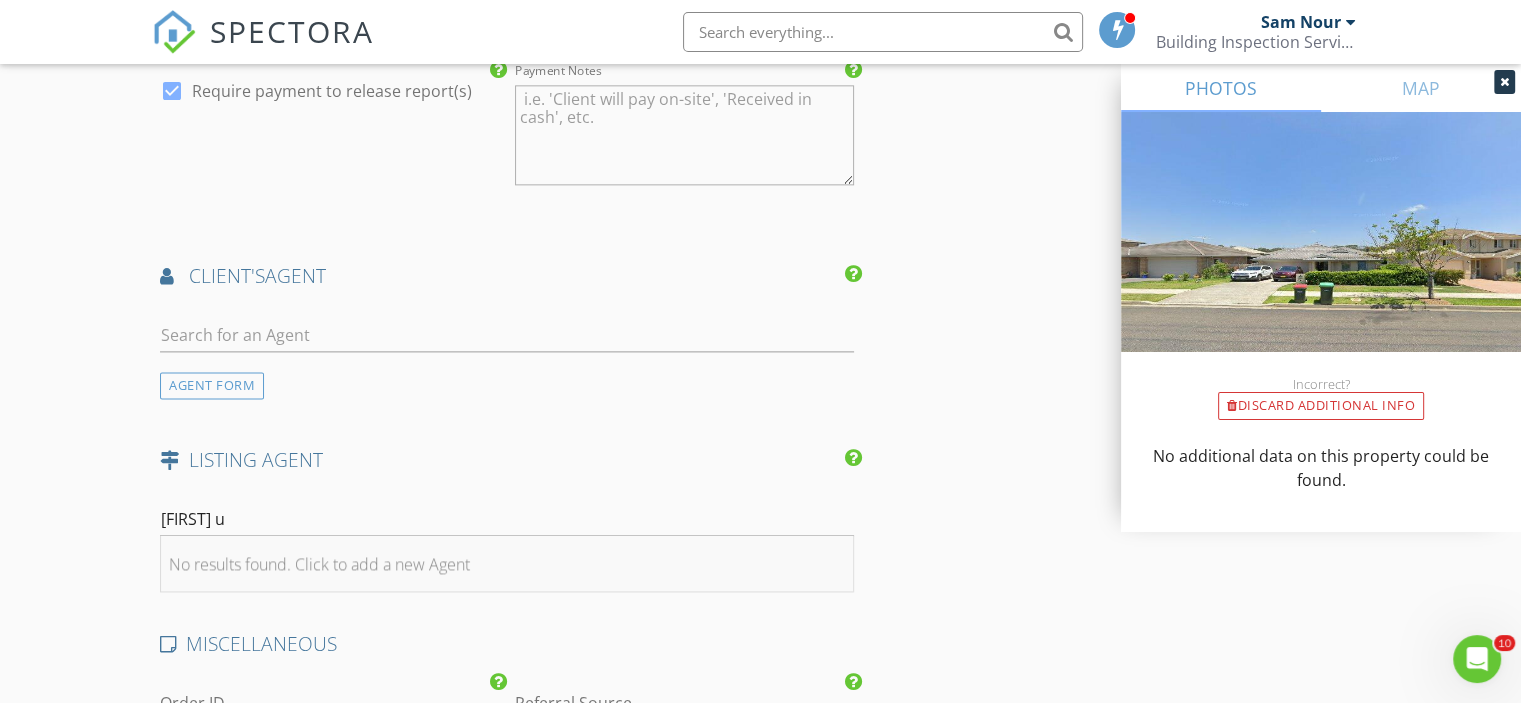 click on "No results found. Click to add a new Agent" at bounding box center [507, 564] 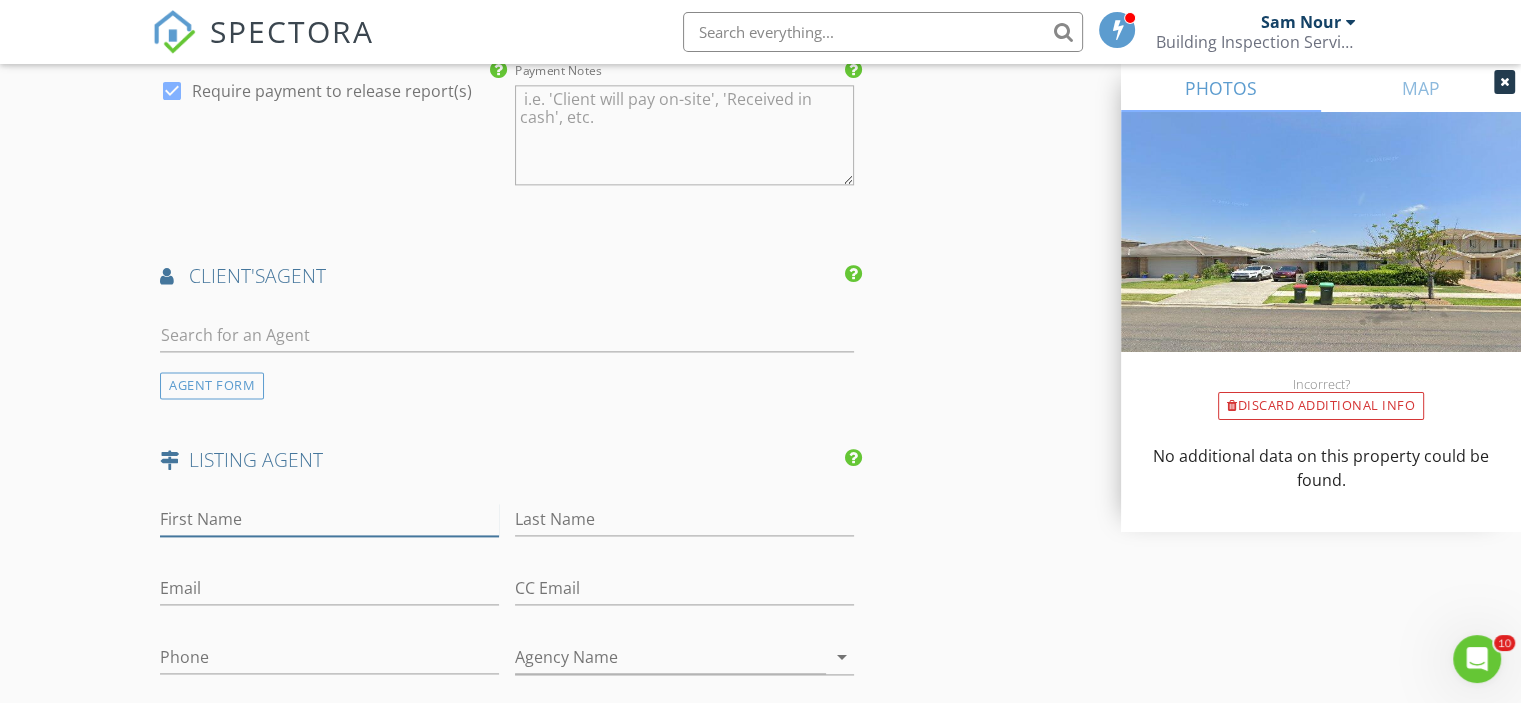 click on "First Name" at bounding box center (329, 519) 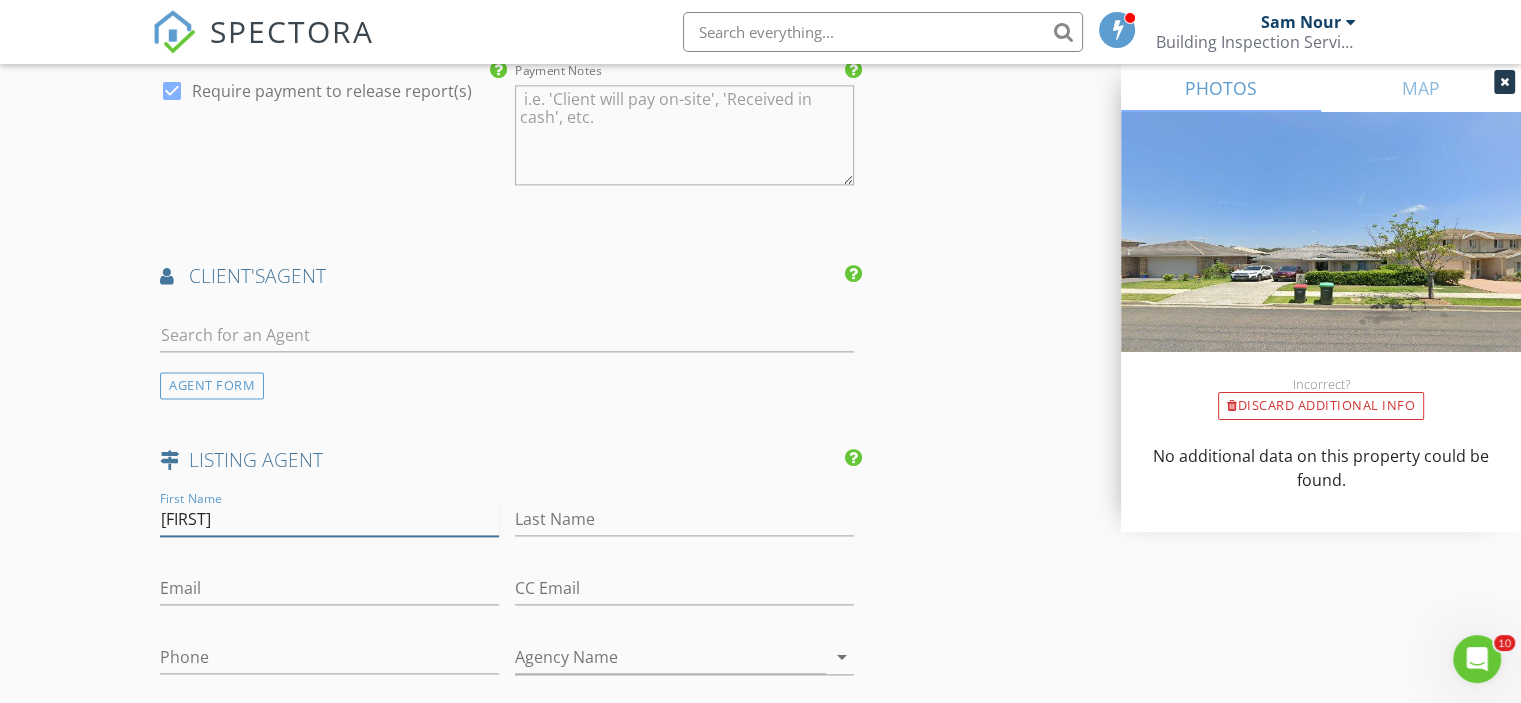 type on "Vivek" 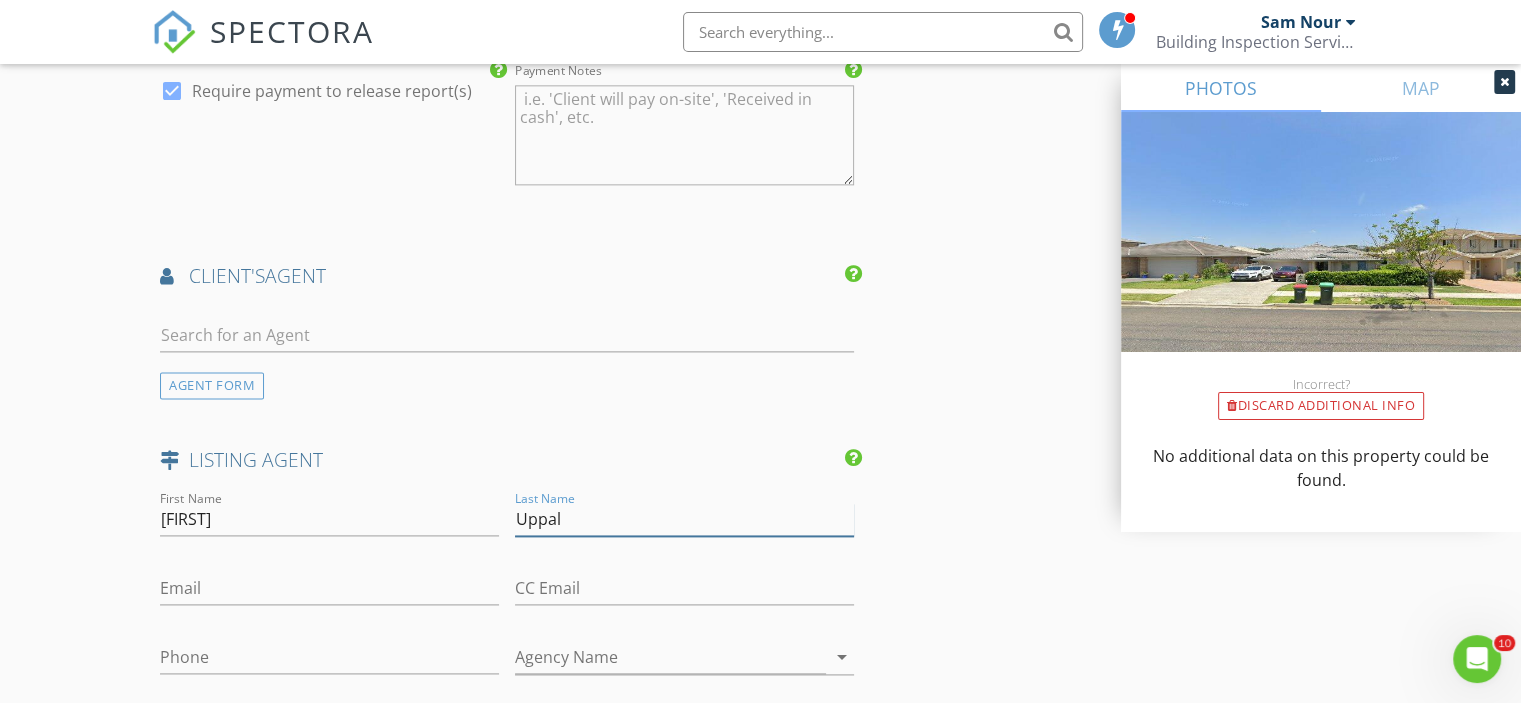 type on "Uppal" 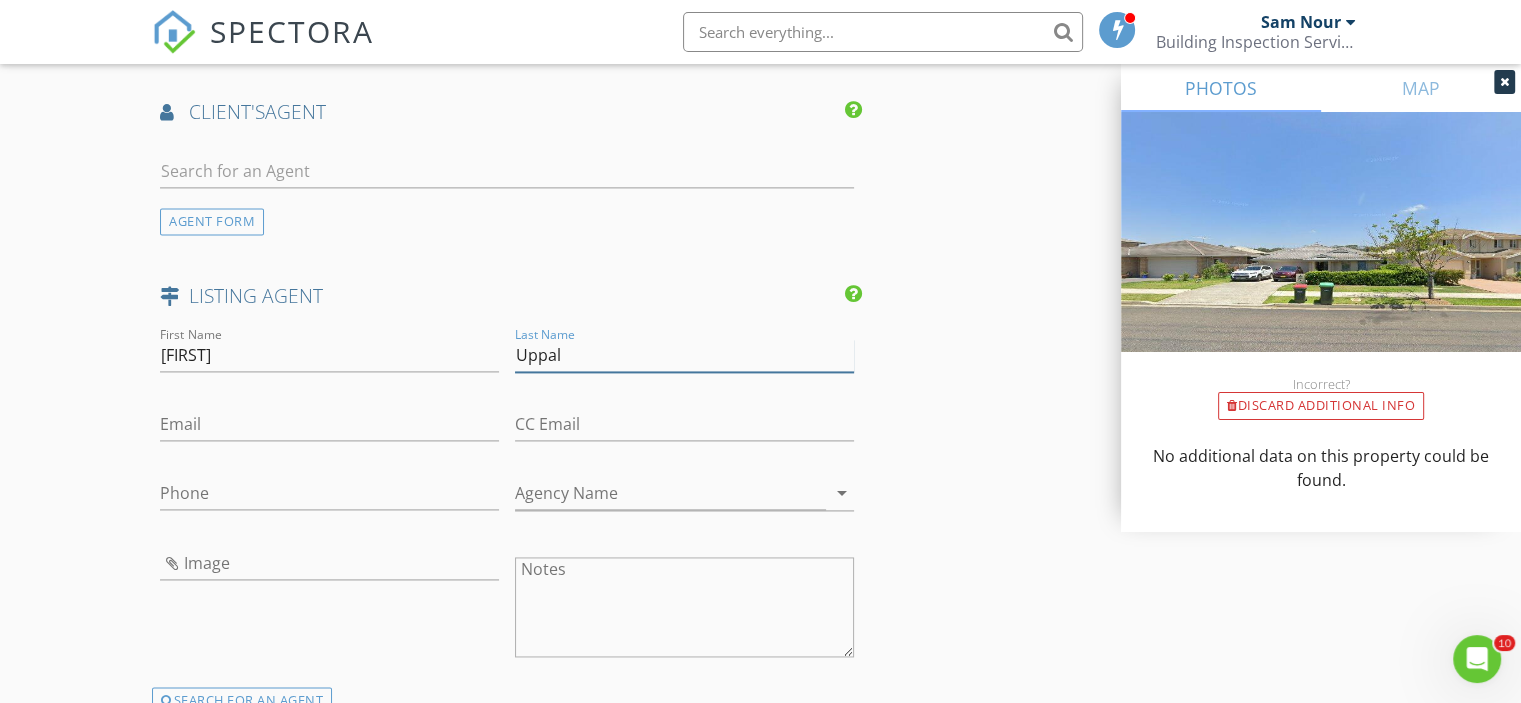 scroll, scrollTop: 2800, scrollLeft: 0, axis: vertical 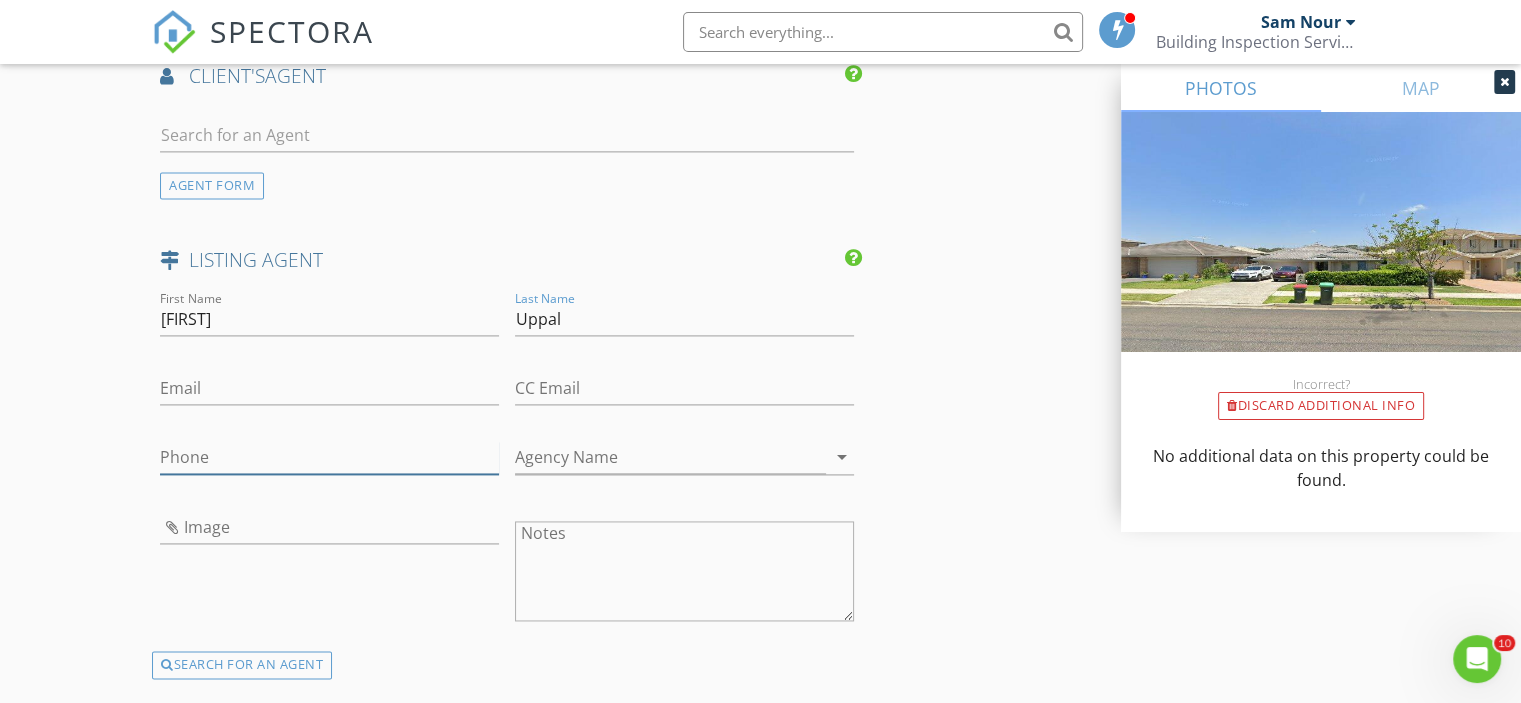 click on "Phone" at bounding box center [329, 457] 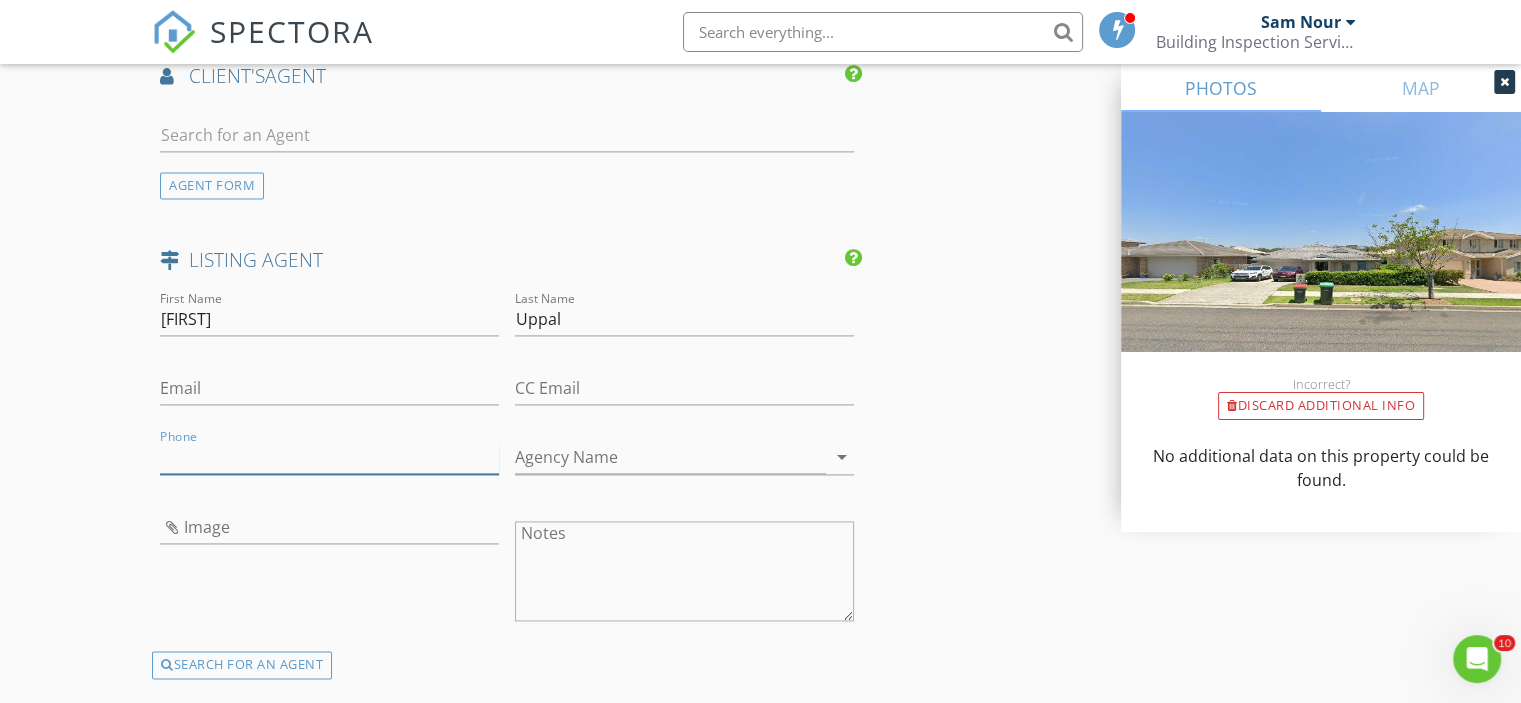 paste on "0426 425 839" 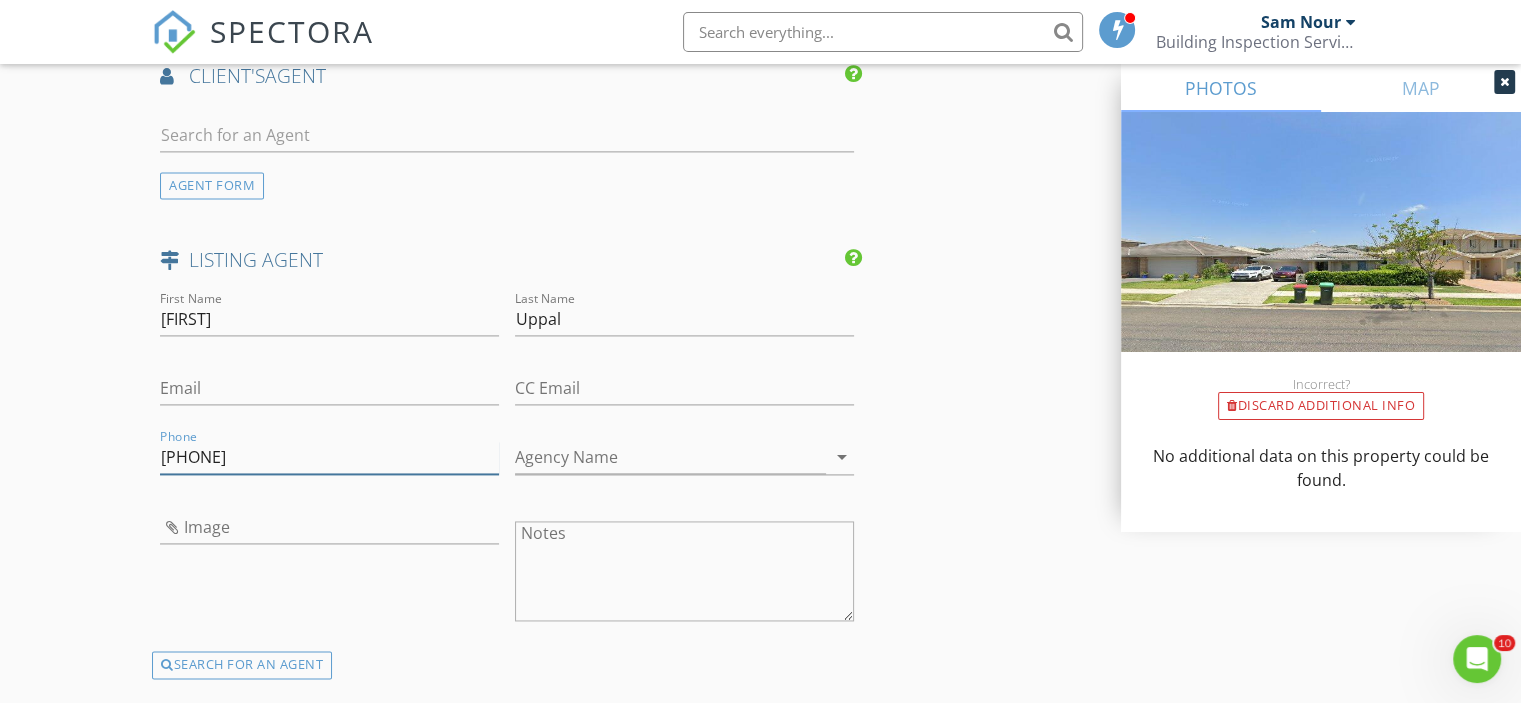 type on "0426 425 839" 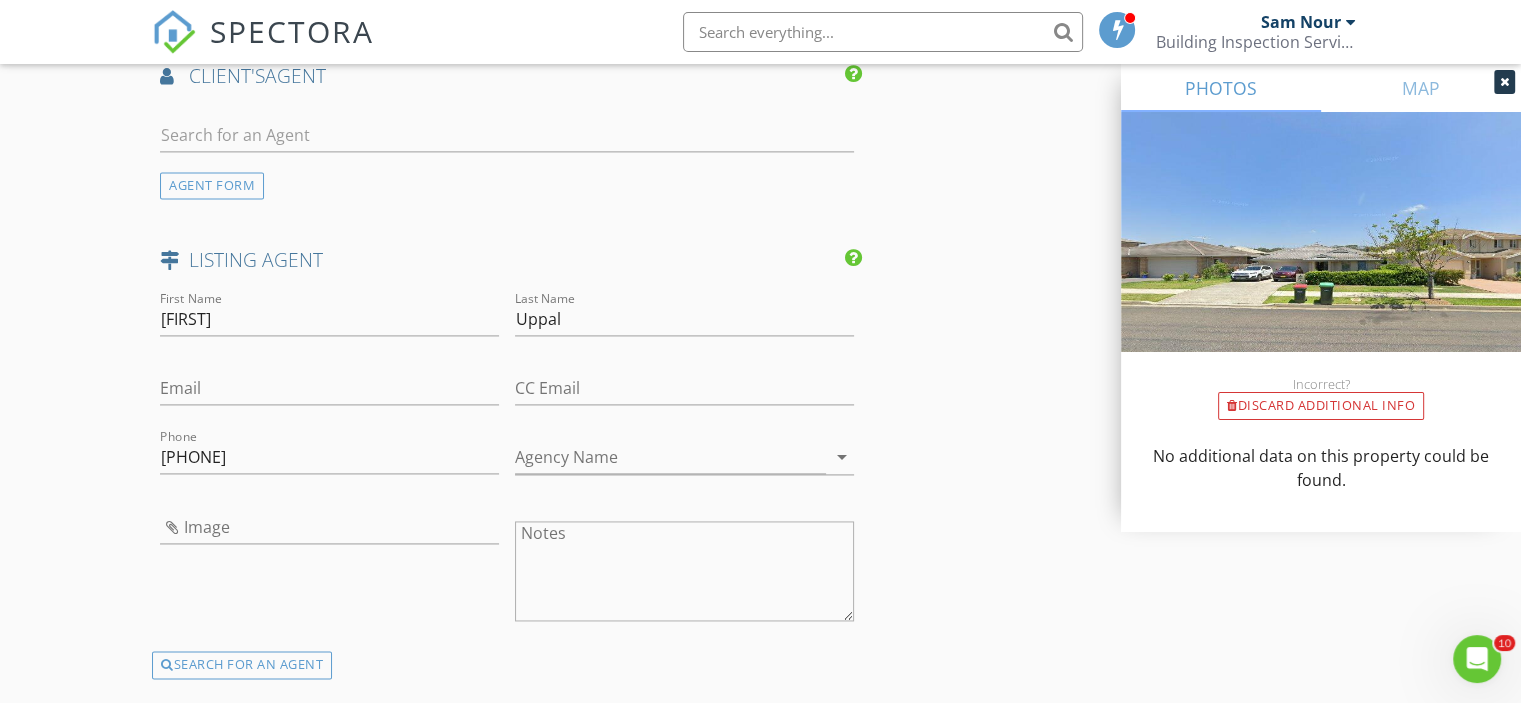 click on "New Inspection
Click here to use the New Order Form
INSPECTOR    Sam Nour
Date/Time
12/08/2025 9:00 AM
Location
Address Search       Address 16 Ingleburn Gardens Dr   Unit   City Bardia   State NSW   Zip 2565   Au City of Campbelltown     Square Meters (m²)   Year Built   Foundation arrow_drop_down     Sam Nour     18.0 km     (19 minutes)
client
check_box Enable Client CC email for this inspection   Client Search     check_box Client is a Company/Organization   Company/Organization Before You Buy       Email nonoemail@nonoemail.com.au   CC Email   Phone           Notes
ADD ADDITIONAL client
SERVICES
check_box   BUILDING INSPECTION   check_box   TIMBER PEST INSPECTION    check_box_outline_blank   ASBESTOS SURVEY & REPORT   check_box_outline_blank   METH RESIDUE SITE TEST & REPORT" at bounding box center [760, -563] 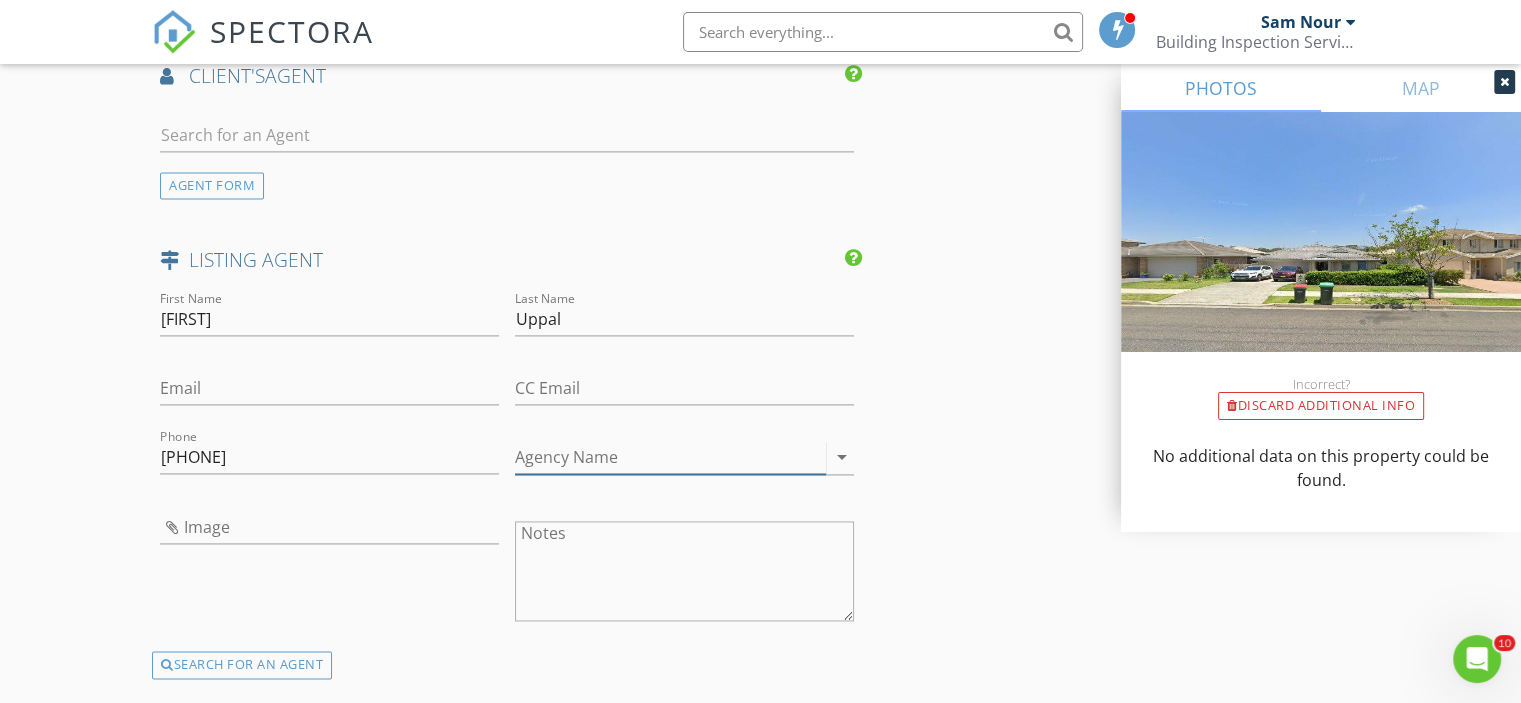 click on "Agency Name" at bounding box center (670, 457) 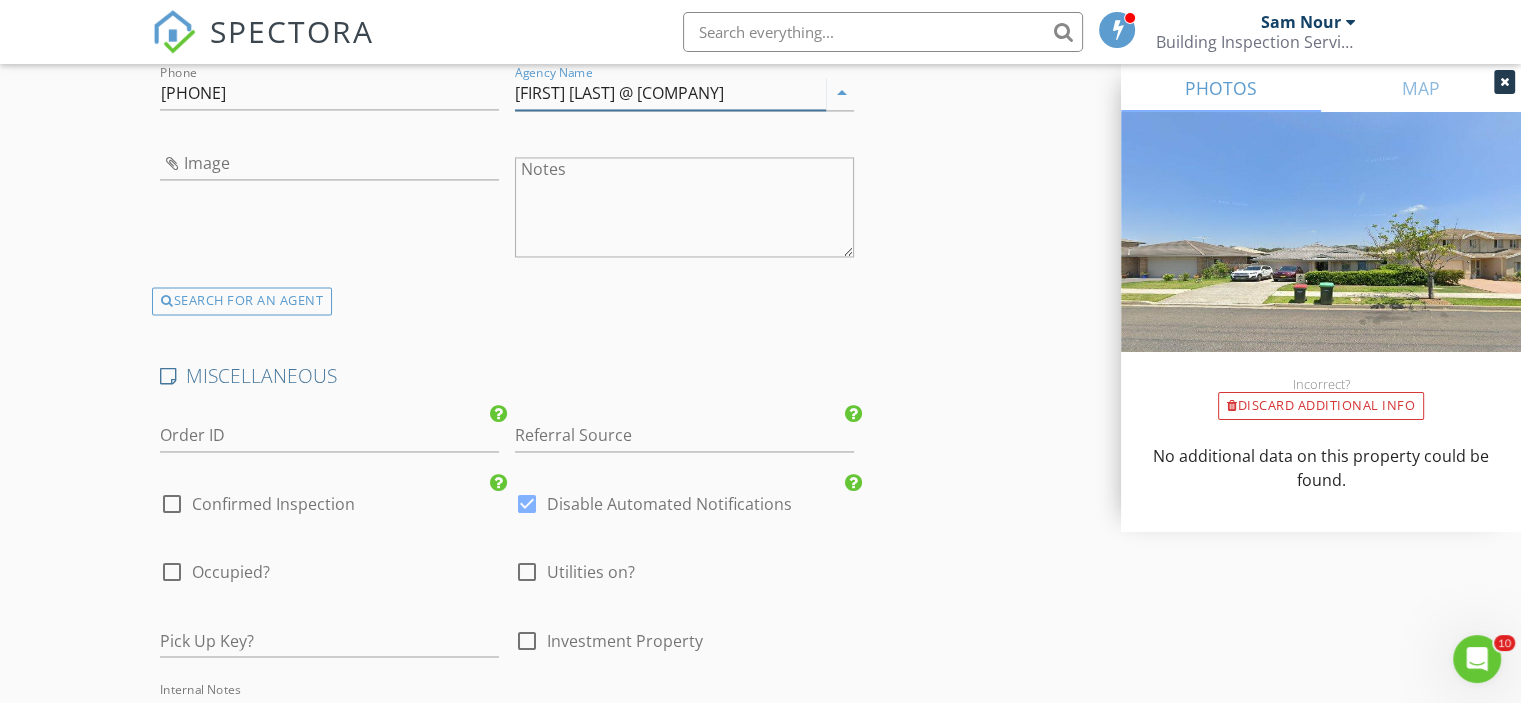 scroll, scrollTop: 3200, scrollLeft: 0, axis: vertical 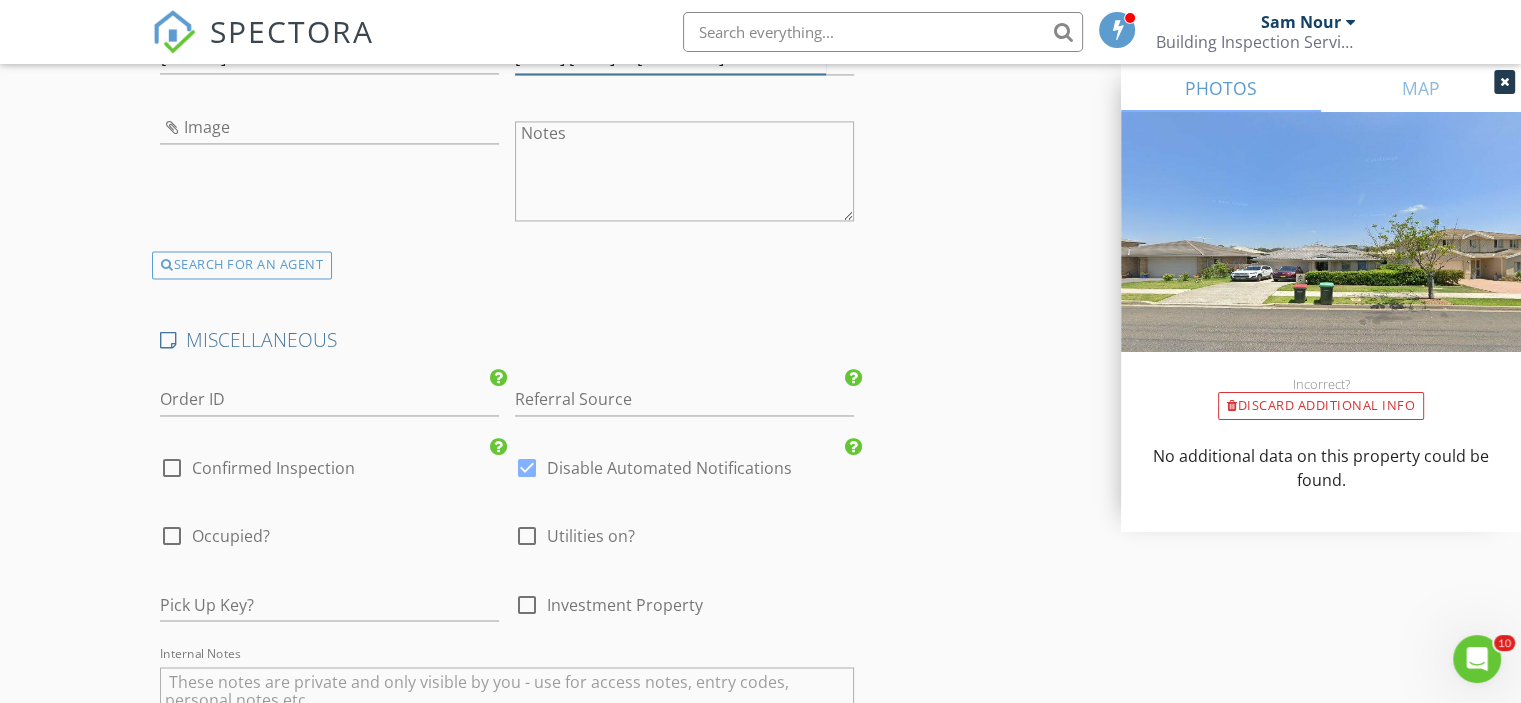 type on "Vivek Uppal @ Realty" 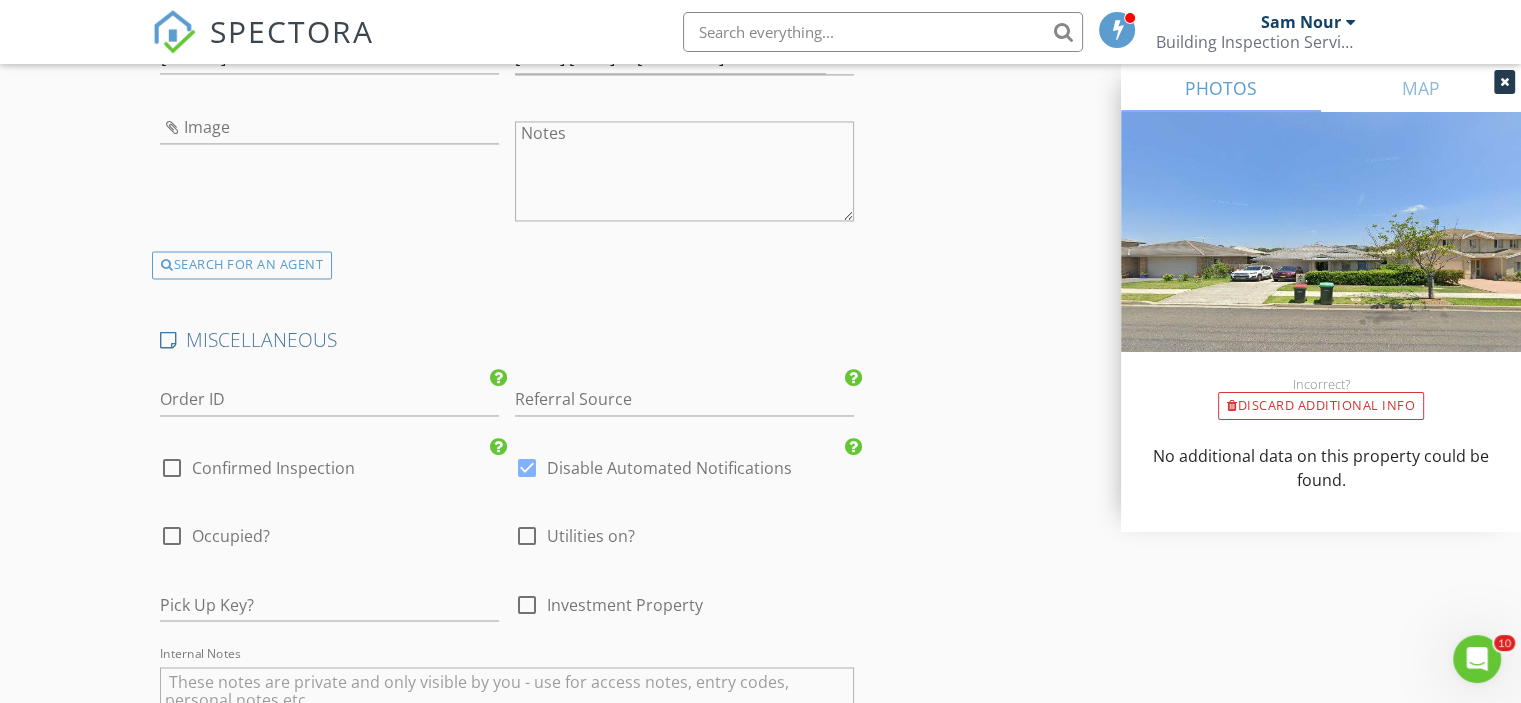 click on "Confirmed Inspection" at bounding box center [273, 468] 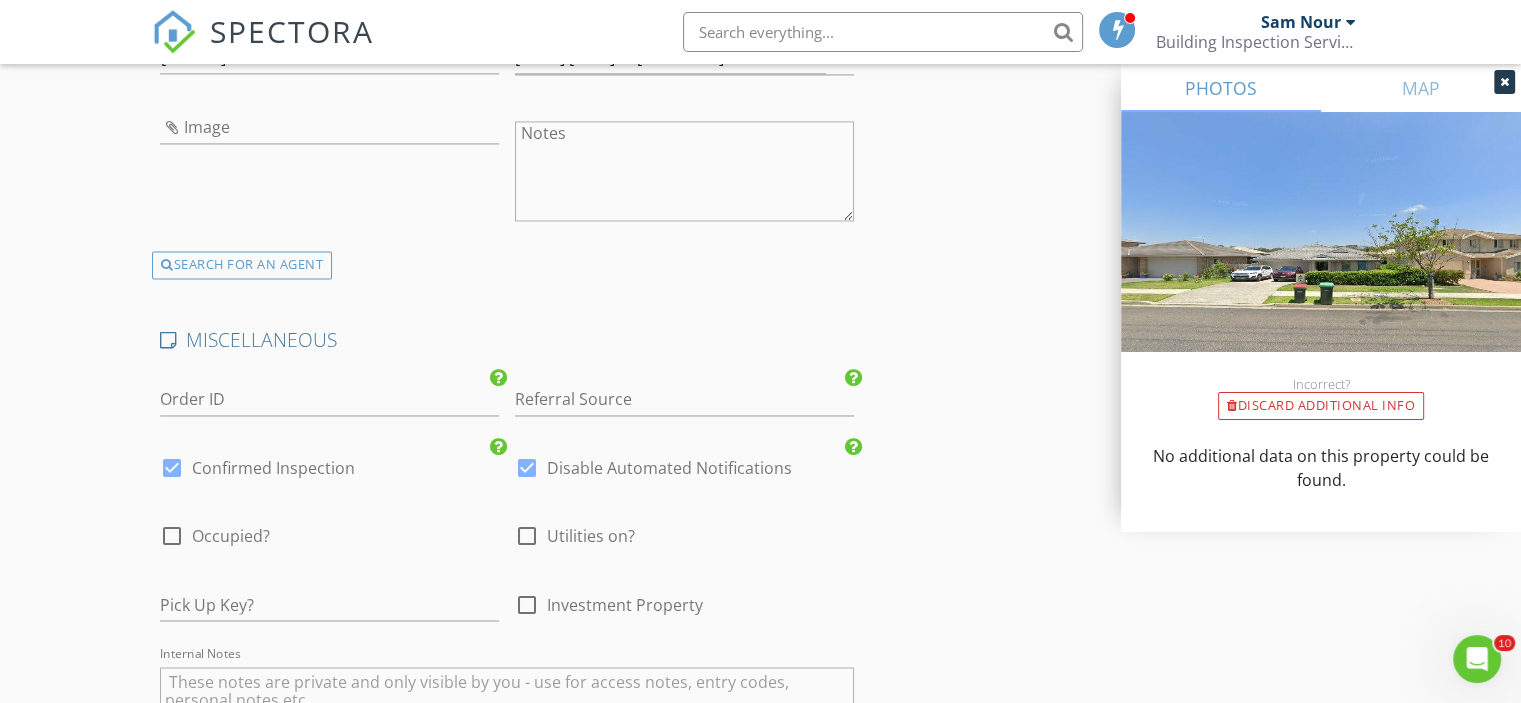 click on "Utilities on?" at bounding box center (591, 536) 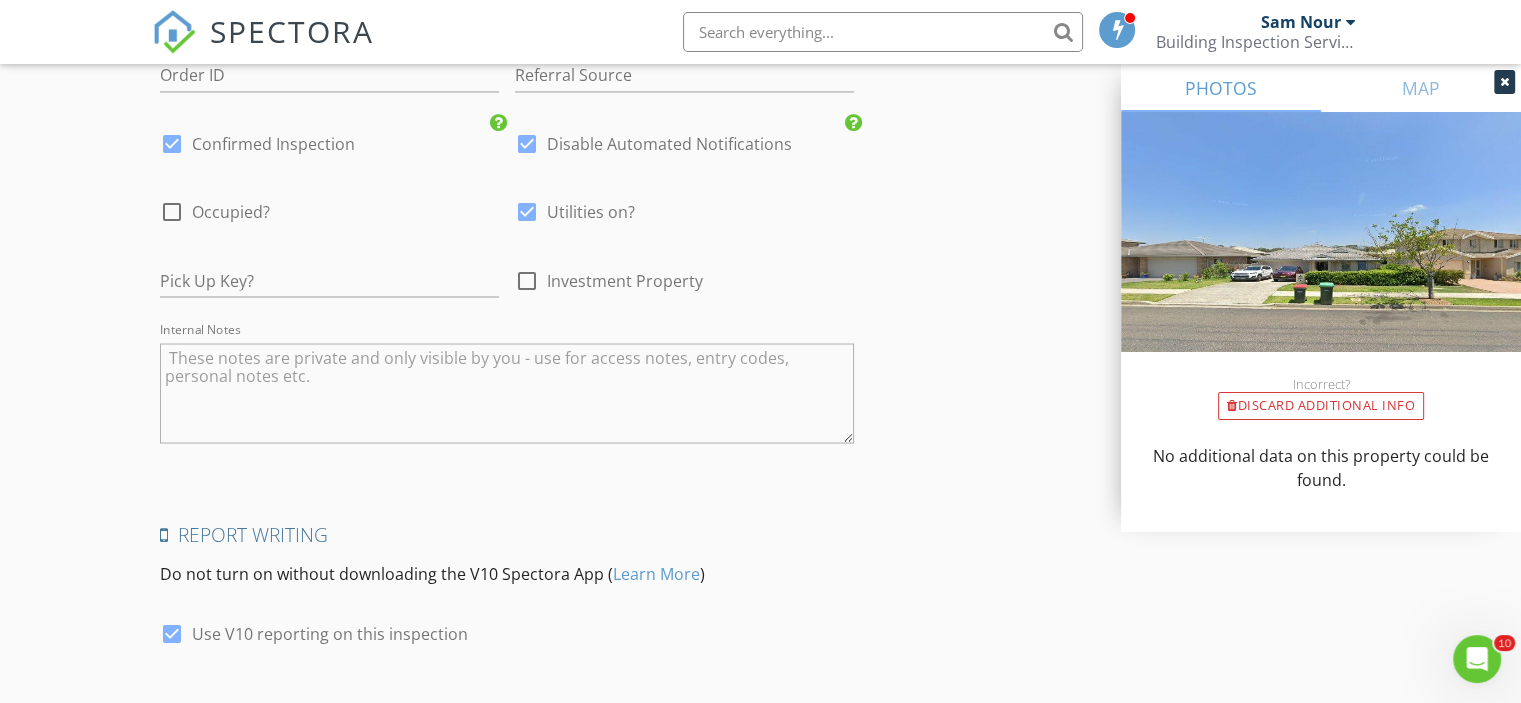 scroll, scrollTop: 3648, scrollLeft: 0, axis: vertical 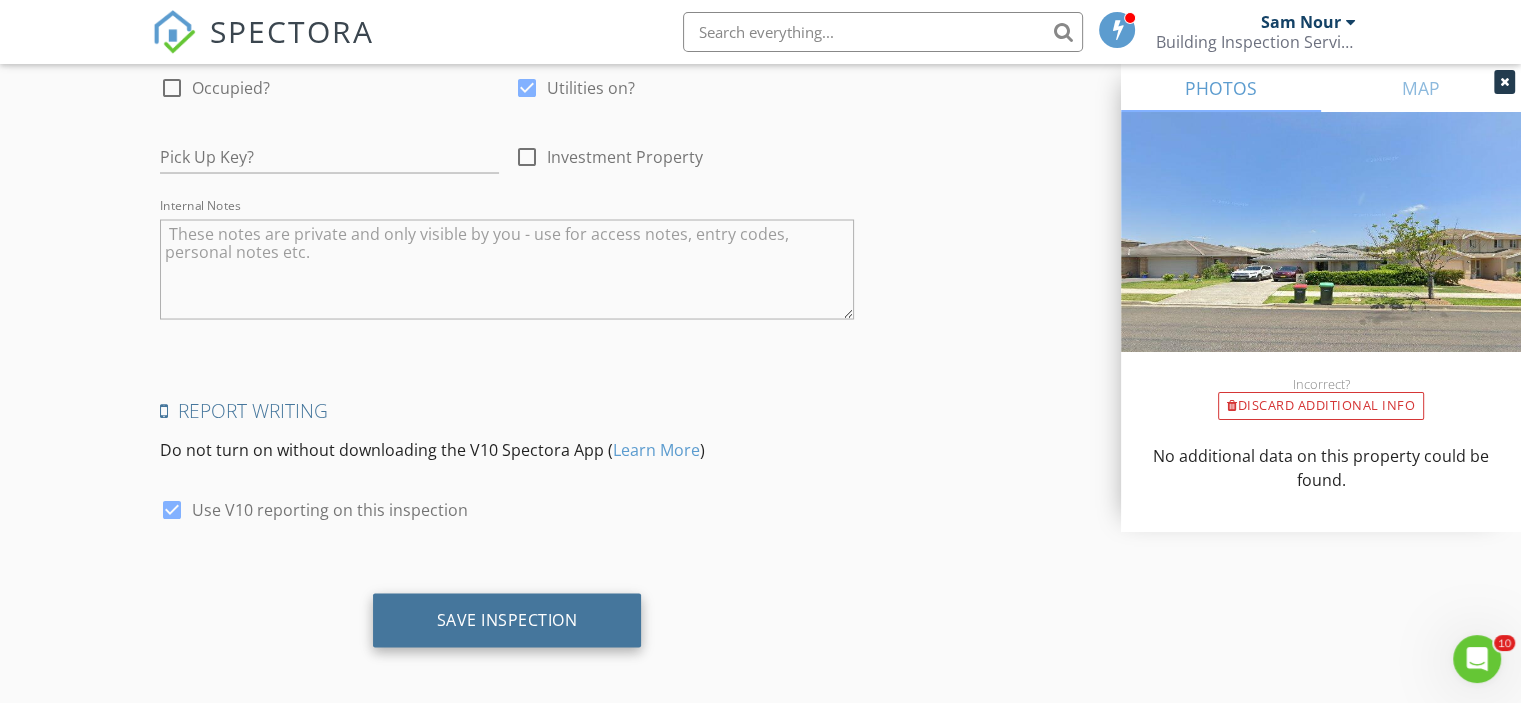 click on "Save Inspection" at bounding box center [507, 620] 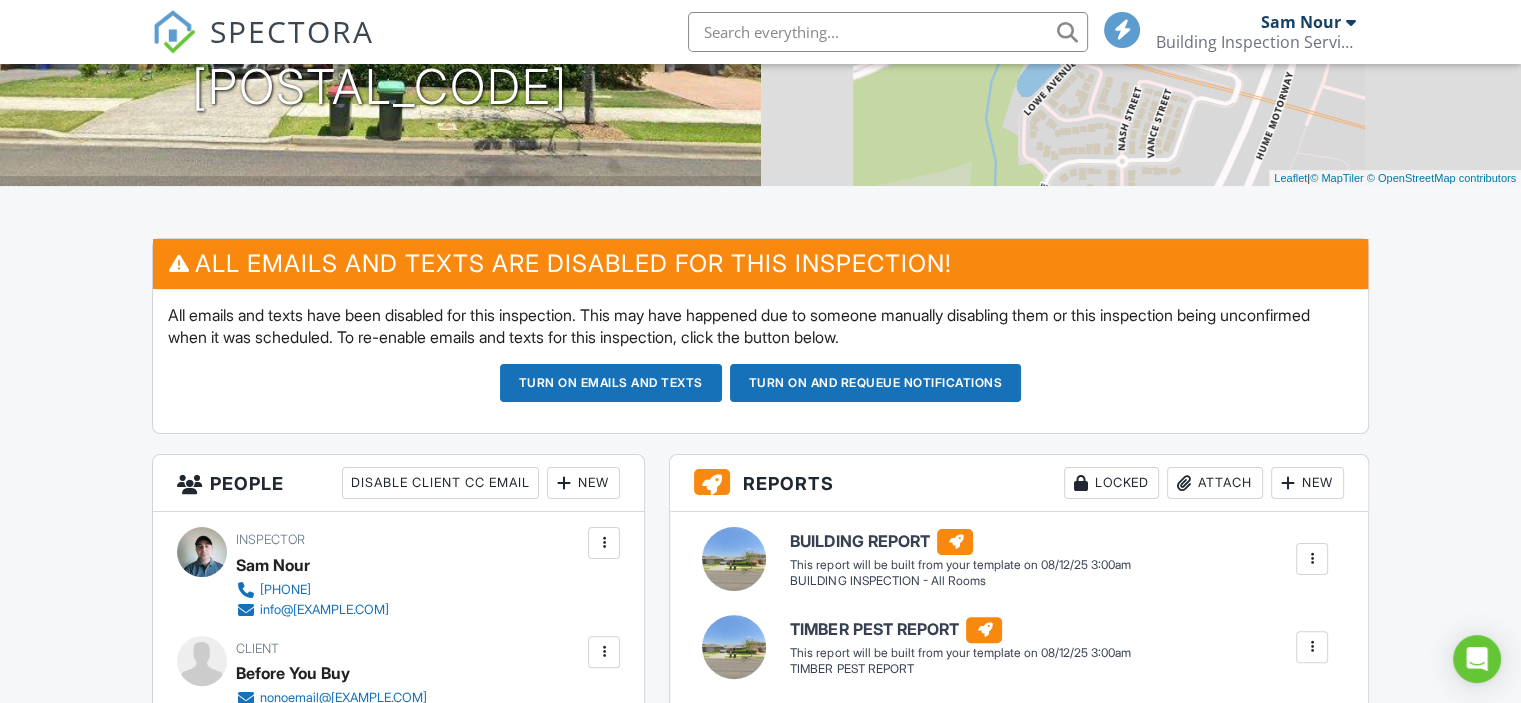 scroll, scrollTop: 500, scrollLeft: 0, axis: vertical 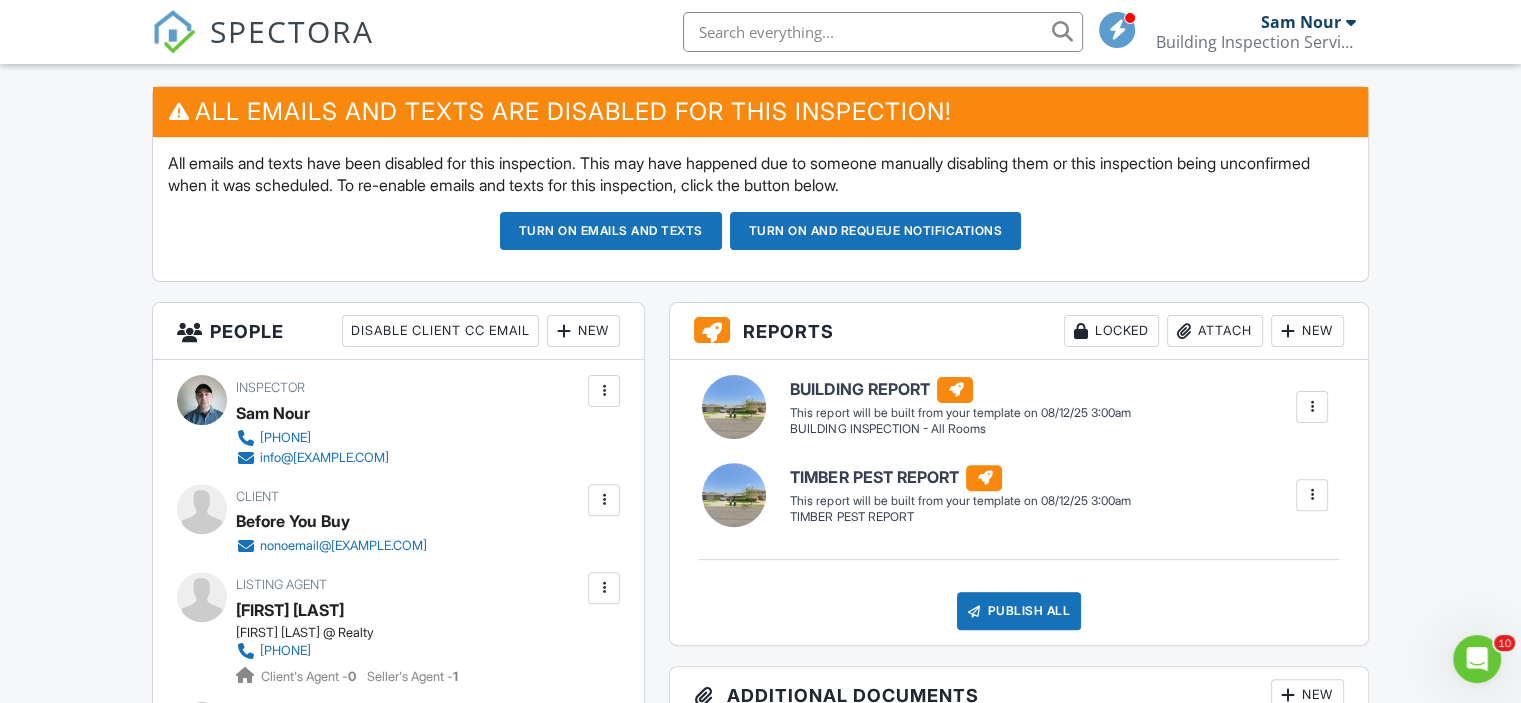 click at bounding box center (1312, 407) 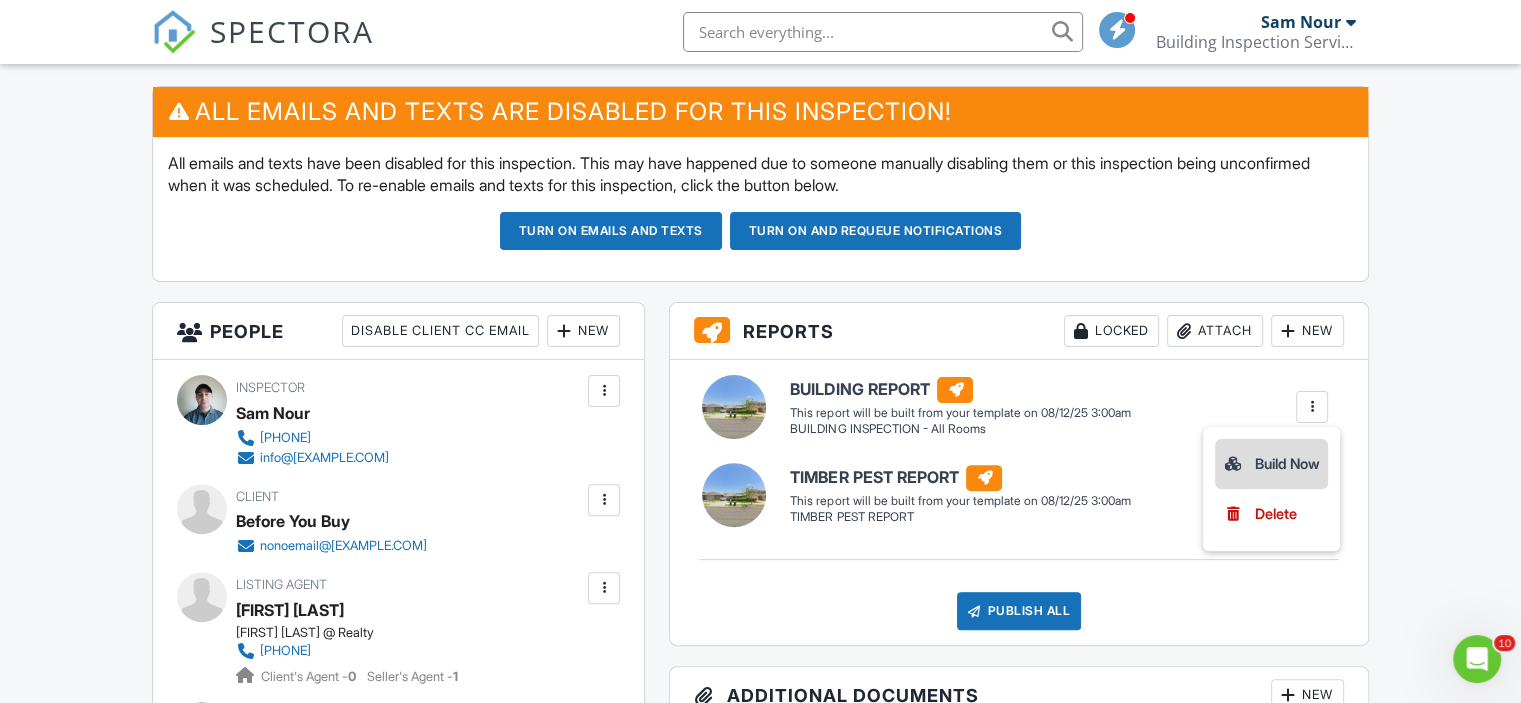 click on "Build Now" at bounding box center (1271, 464) 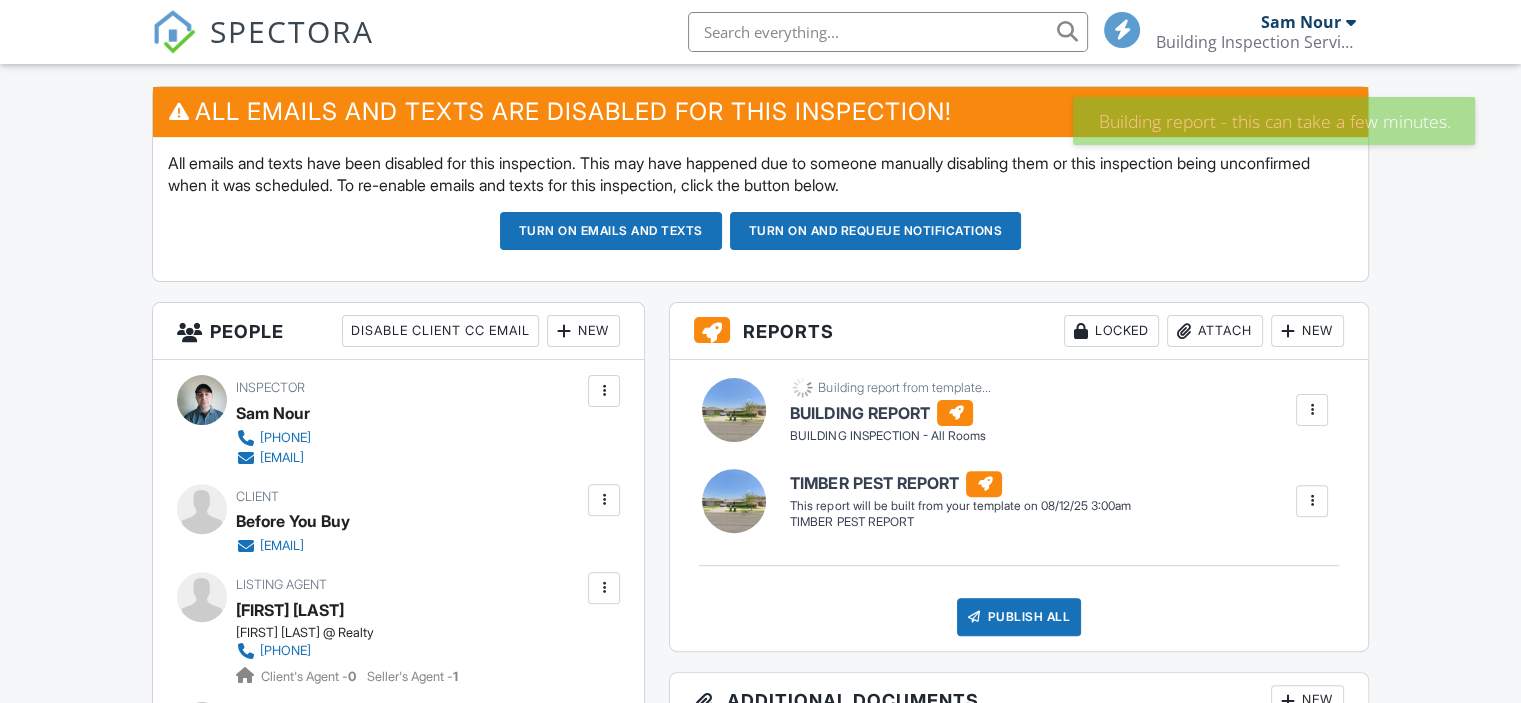 scroll, scrollTop: 0, scrollLeft: 0, axis: both 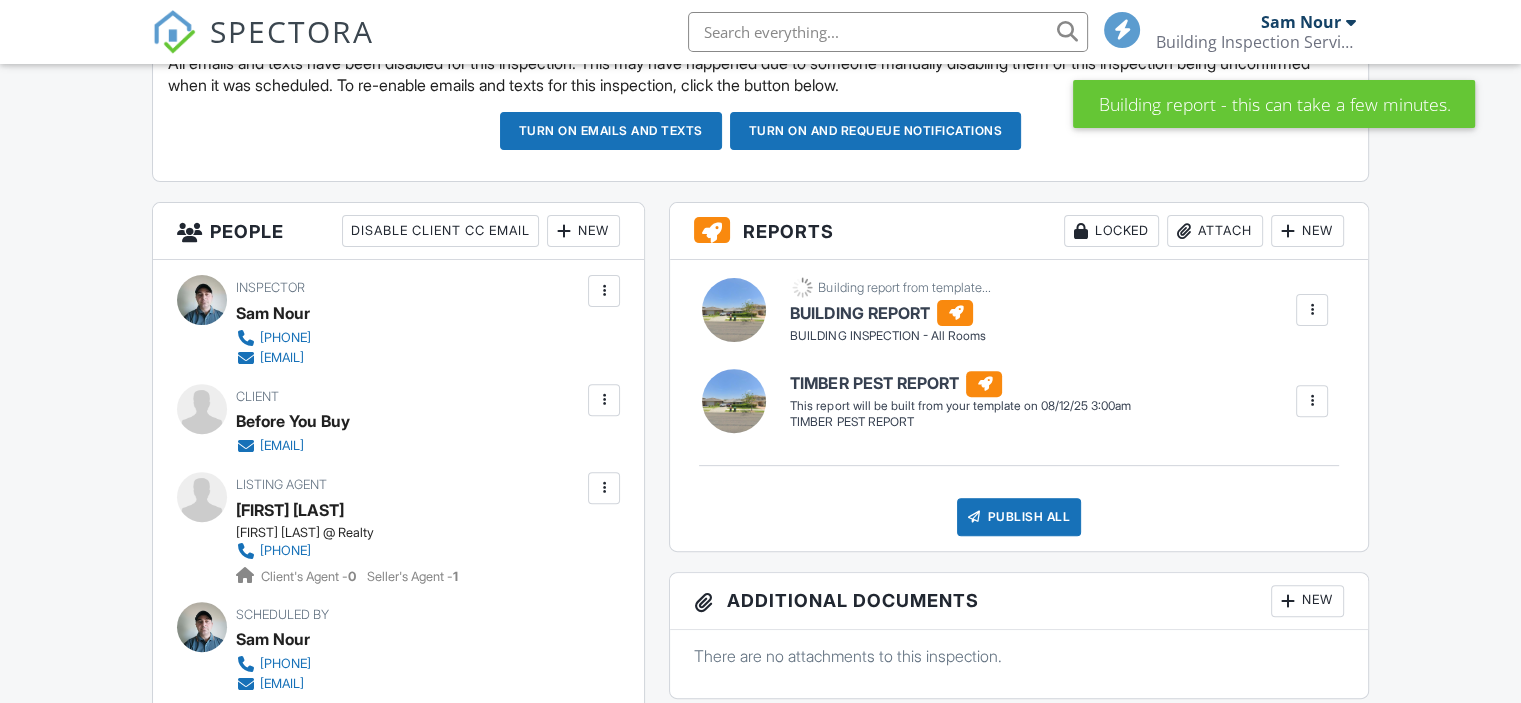 click at bounding box center (1312, 401) 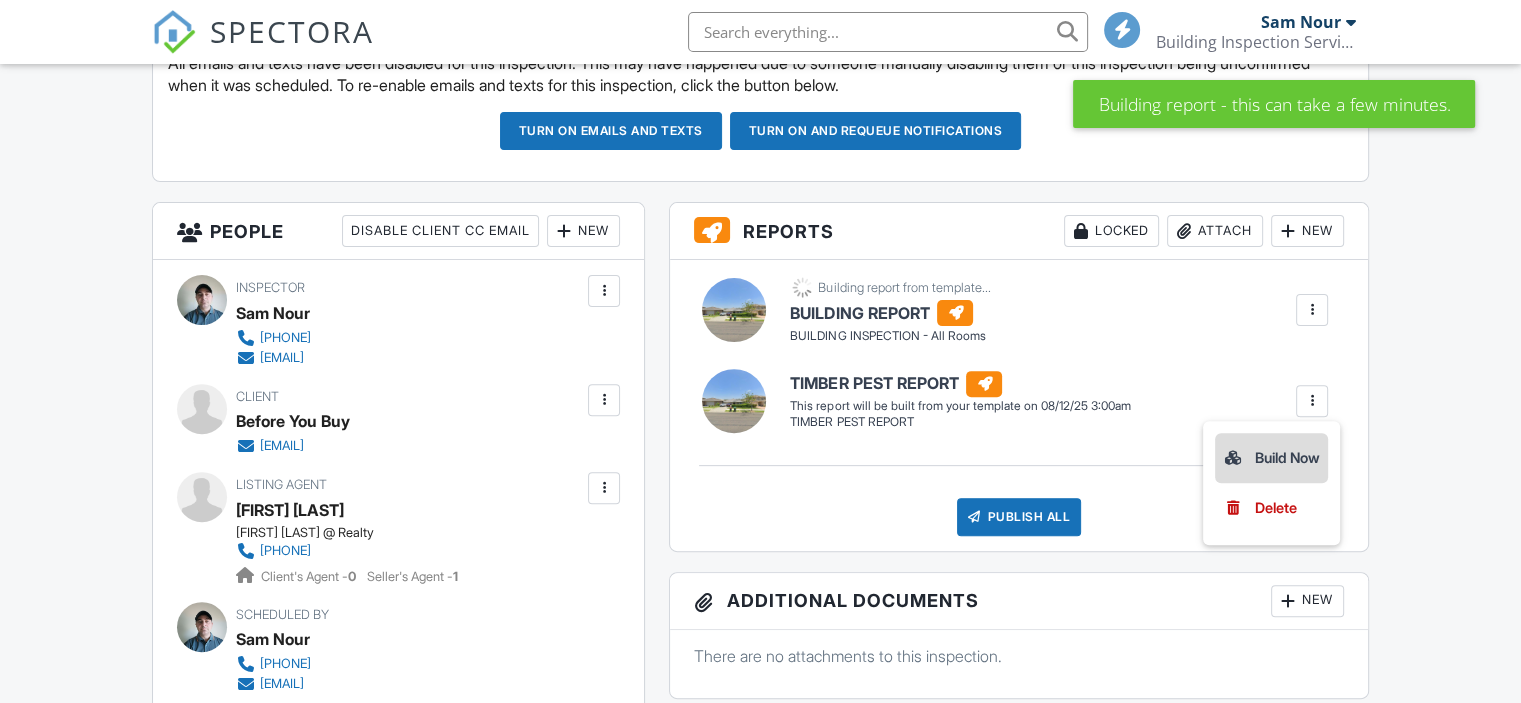 click on "Build Now" at bounding box center (1271, 458) 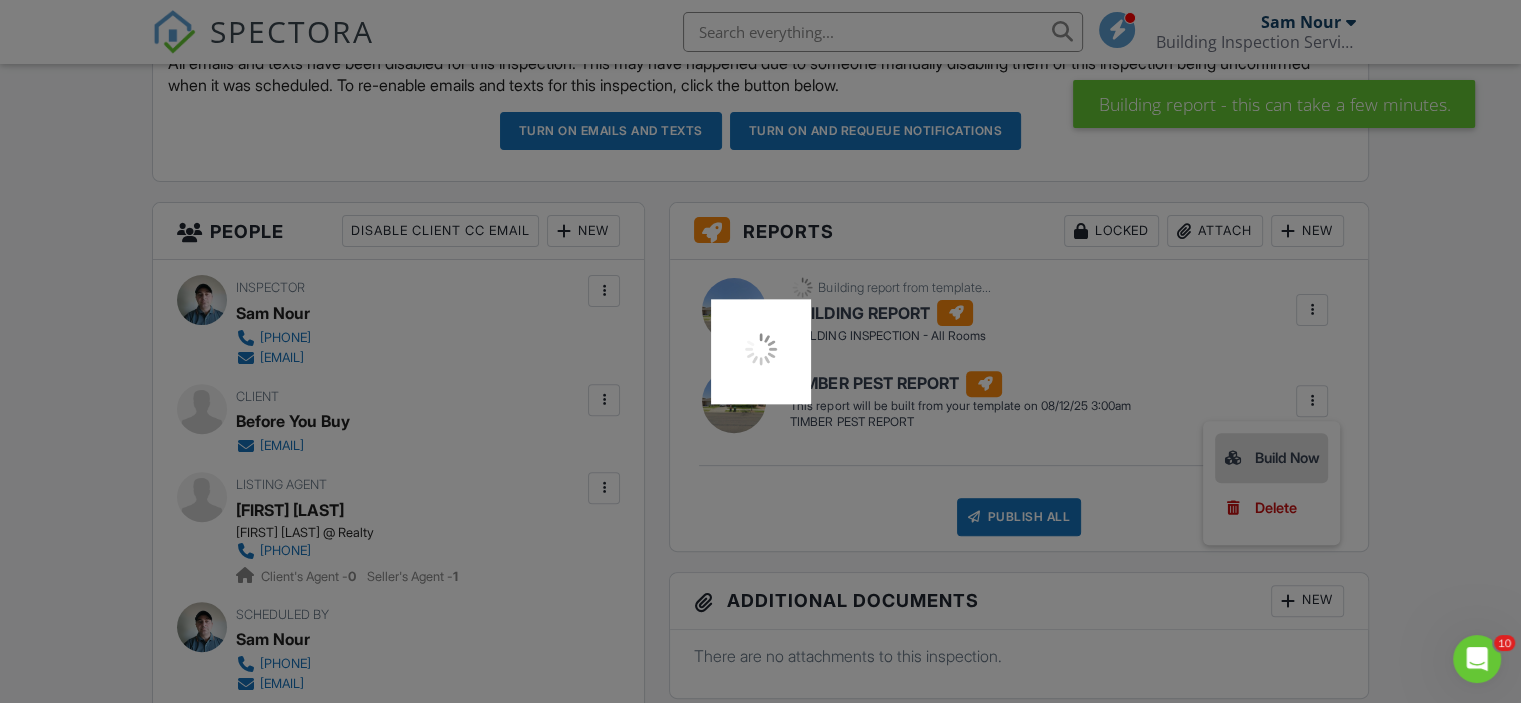 scroll, scrollTop: 0, scrollLeft: 0, axis: both 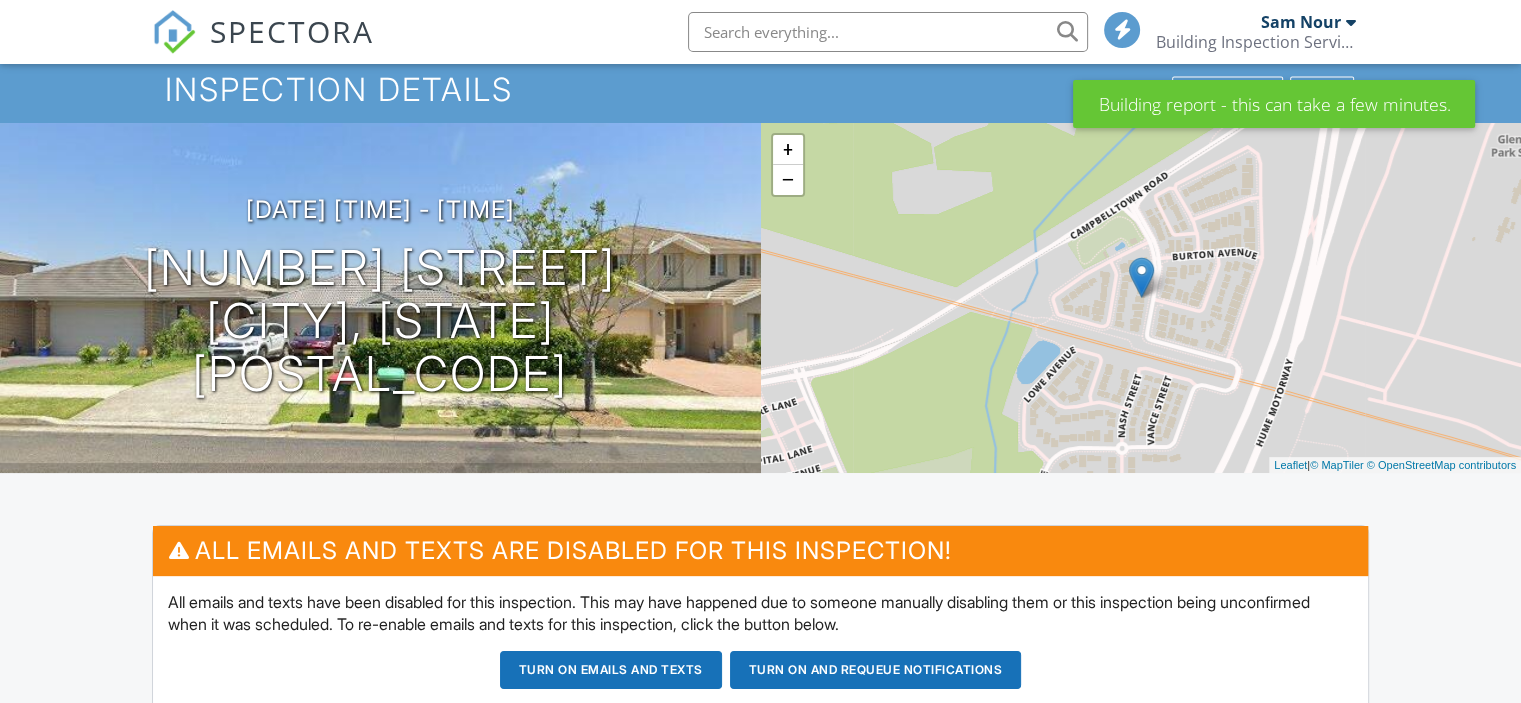 click on "Locked" at bounding box center [1111, 770] 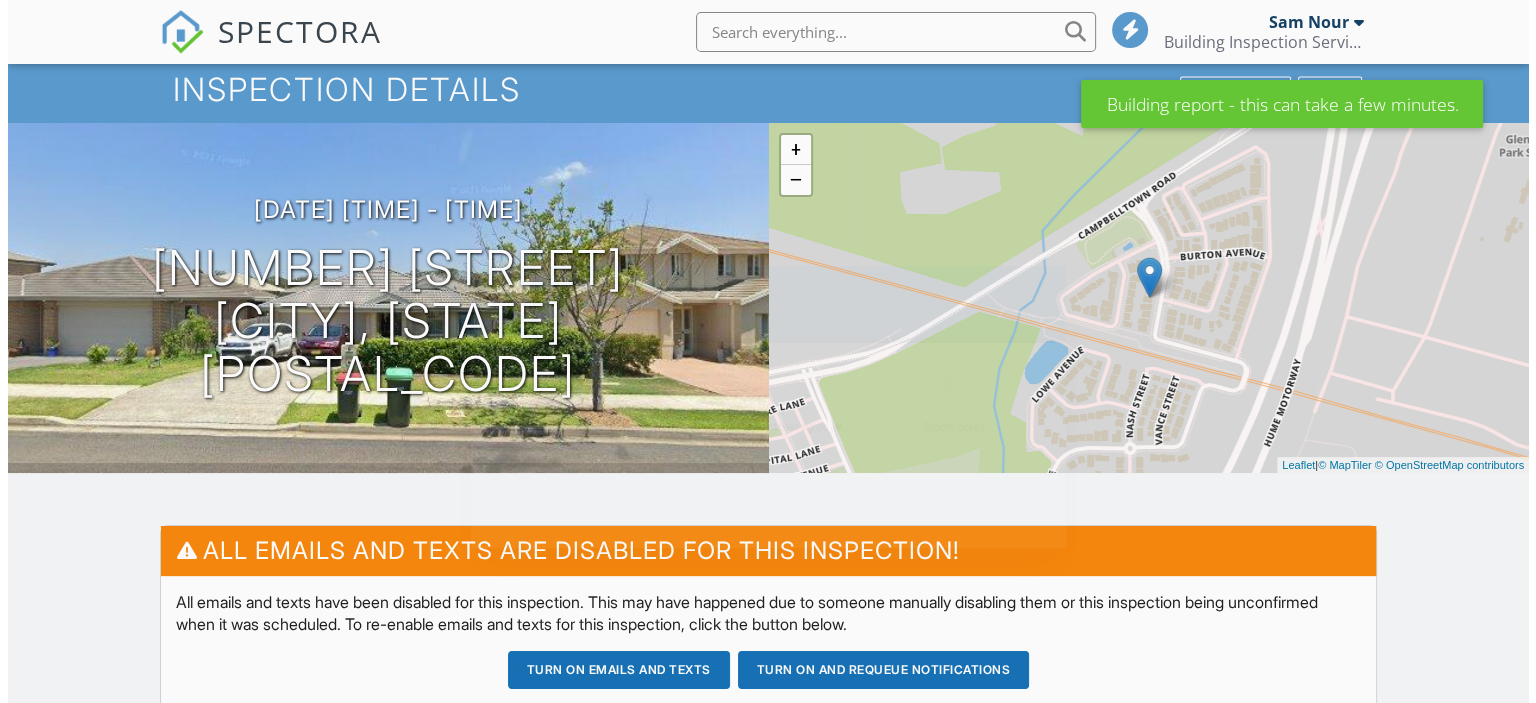 scroll, scrollTop: 500, scrollLeft: 0, axis: vertical 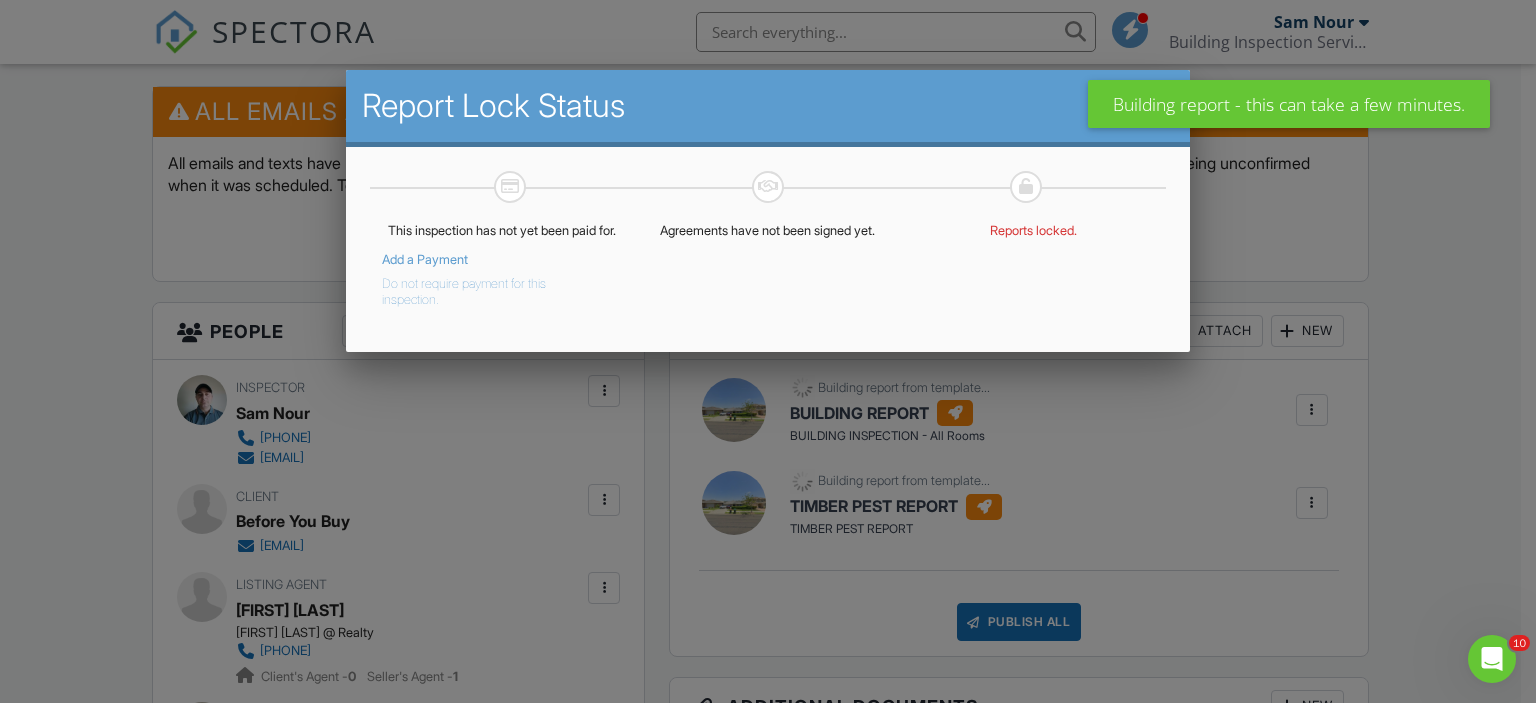 click on "Do not require payment for this inspection." at bounding box center (488, 288) 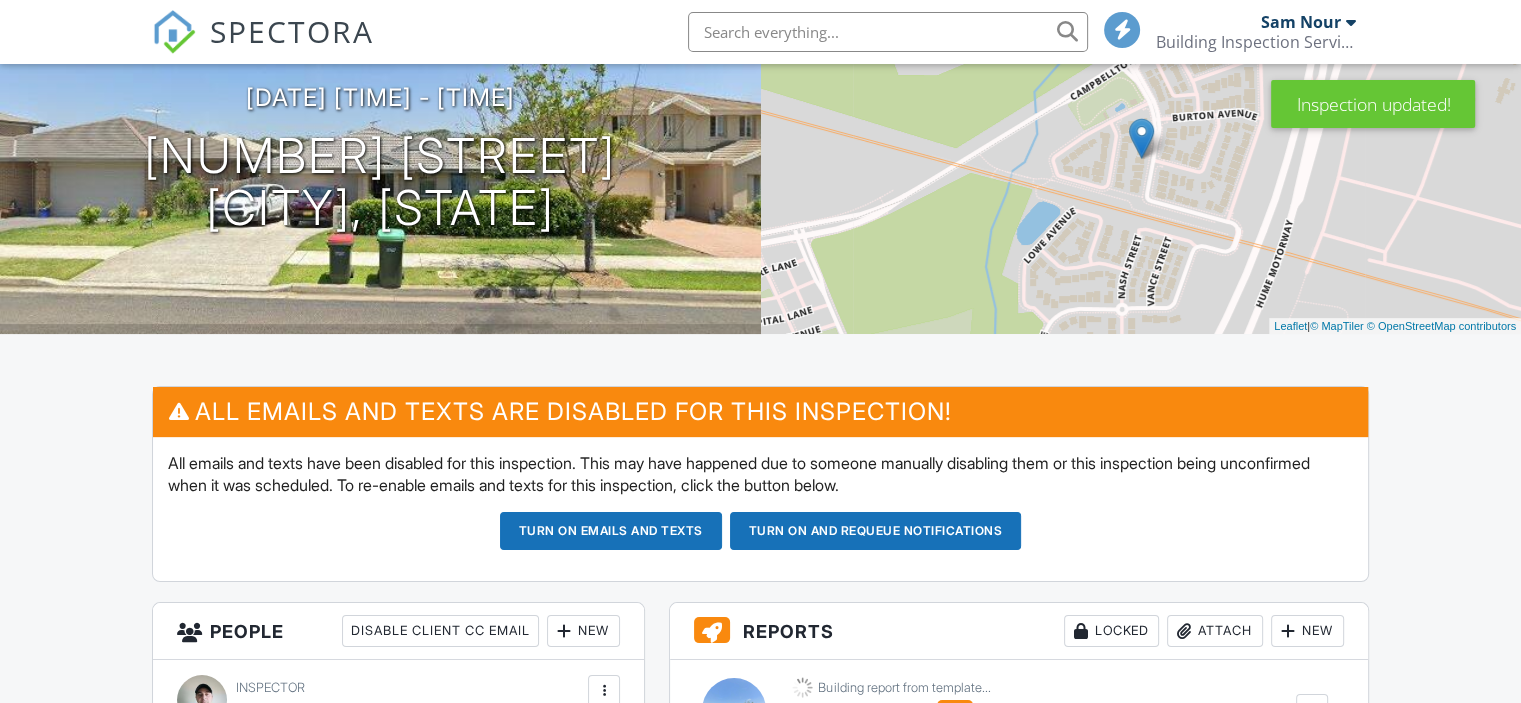 scroll, scrollTop: 800, scrollLeft: 0, axis: vertical 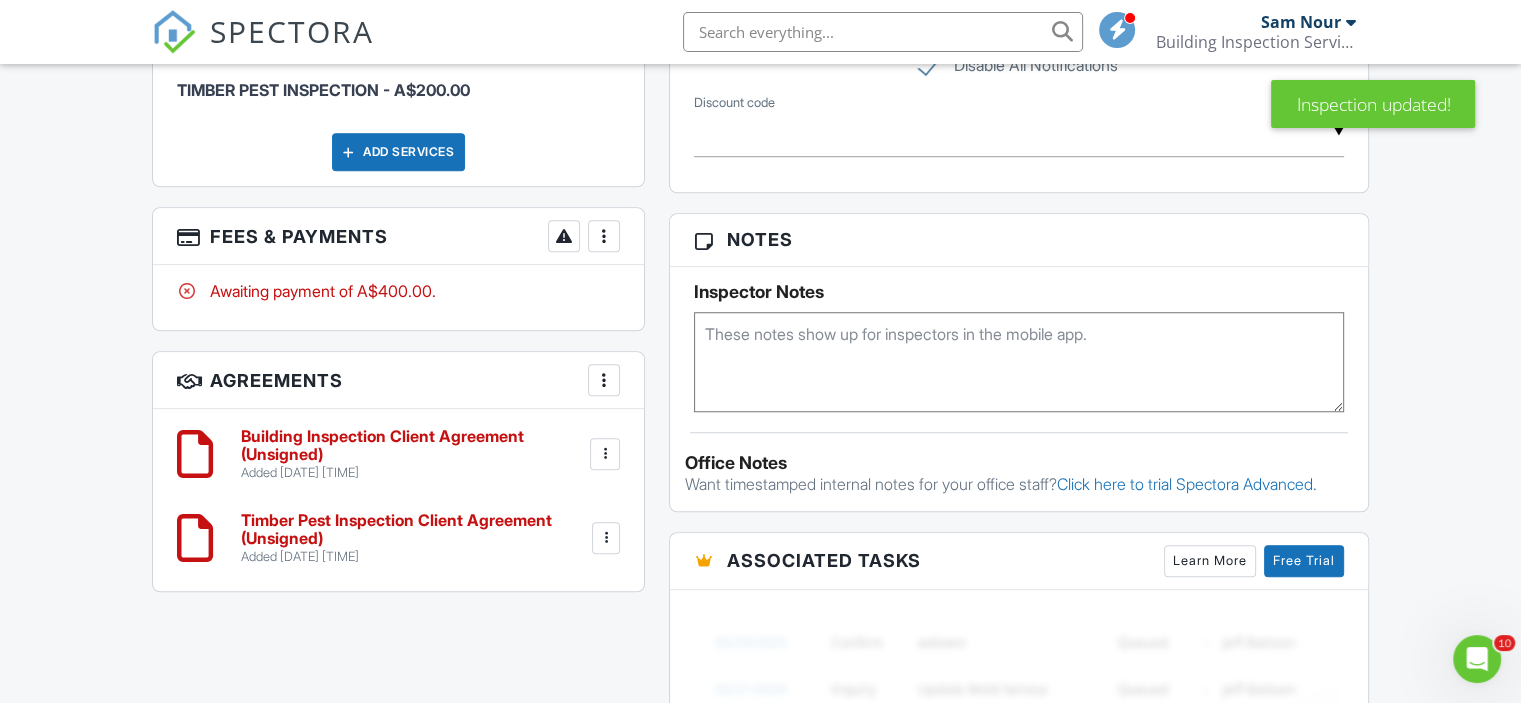click on "Building Inspection Client Agreement
(Unsigned)" at bounding box center [413, 445] 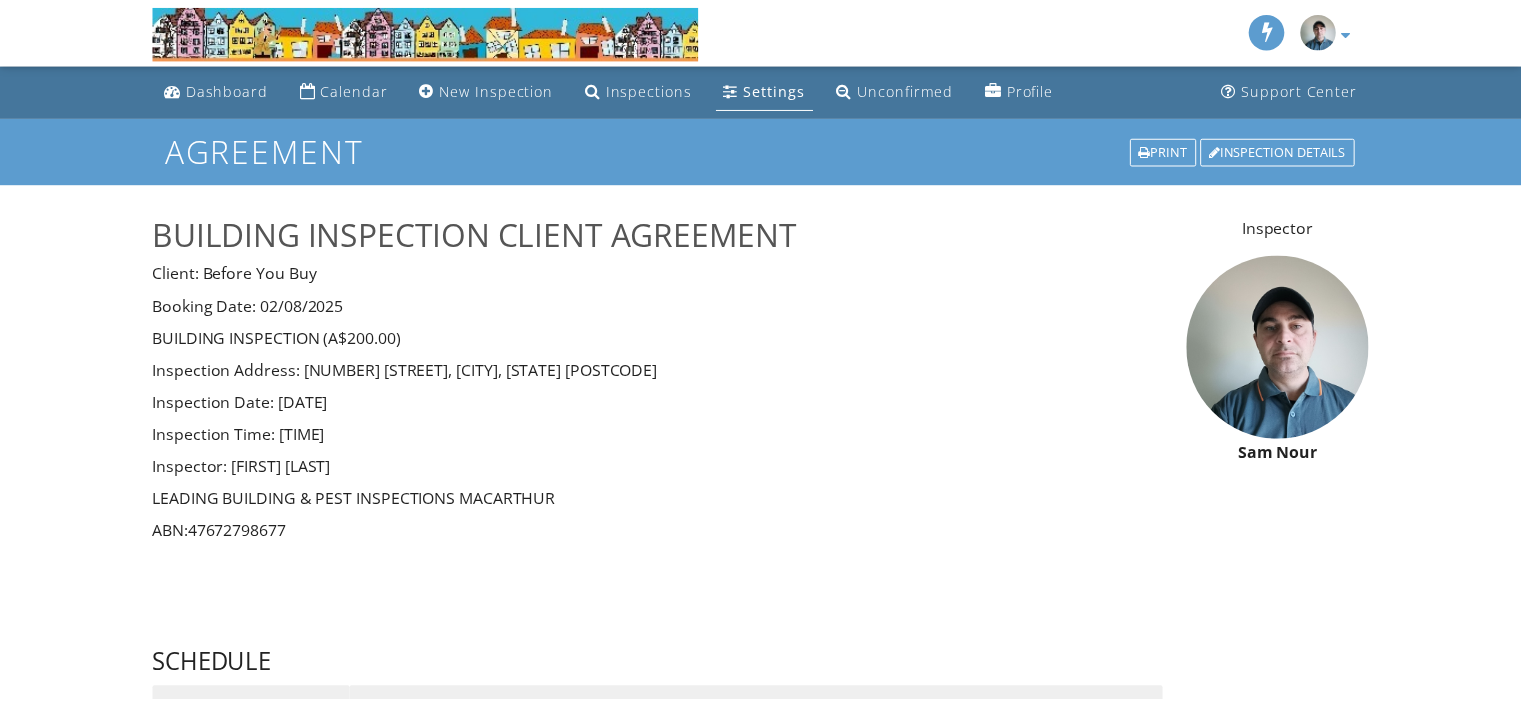 scroll, scrollTop: 0, scrollLeft: 0, axis: both 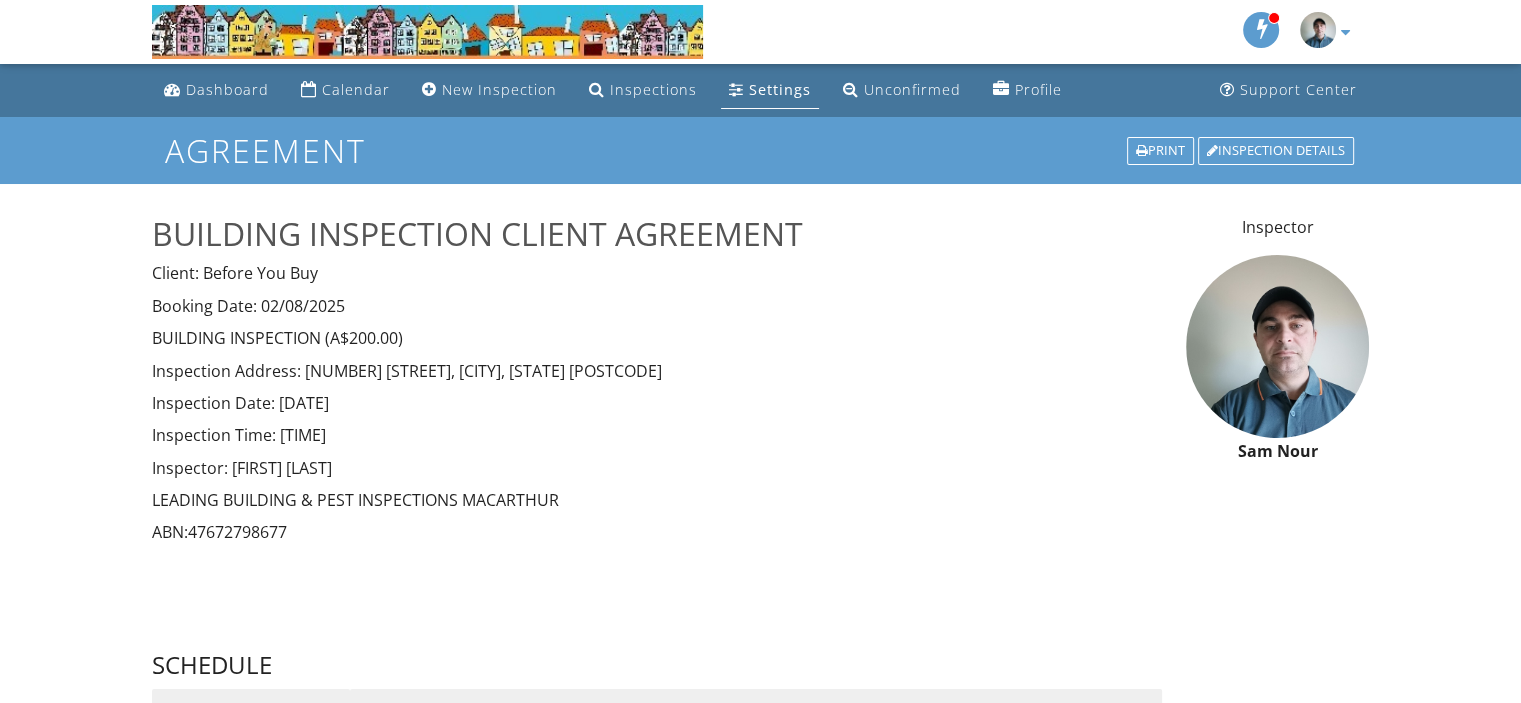 drag, startPoint x: 174, startPoint y: 515, endPoint x: 725, endPoint y: 387, distance: 565.6722 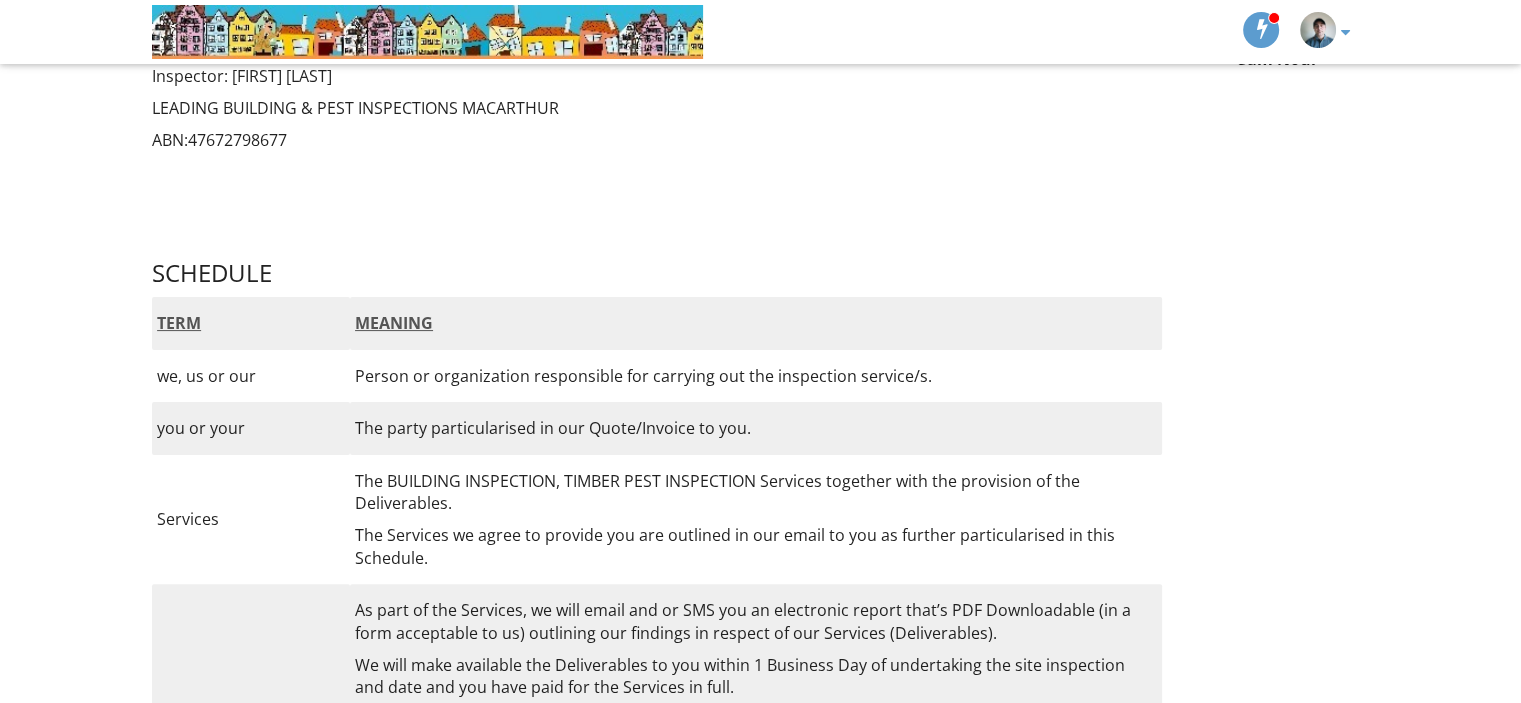 scroll, scrollTop: 400, scrollLeft: 0, axis: vertical 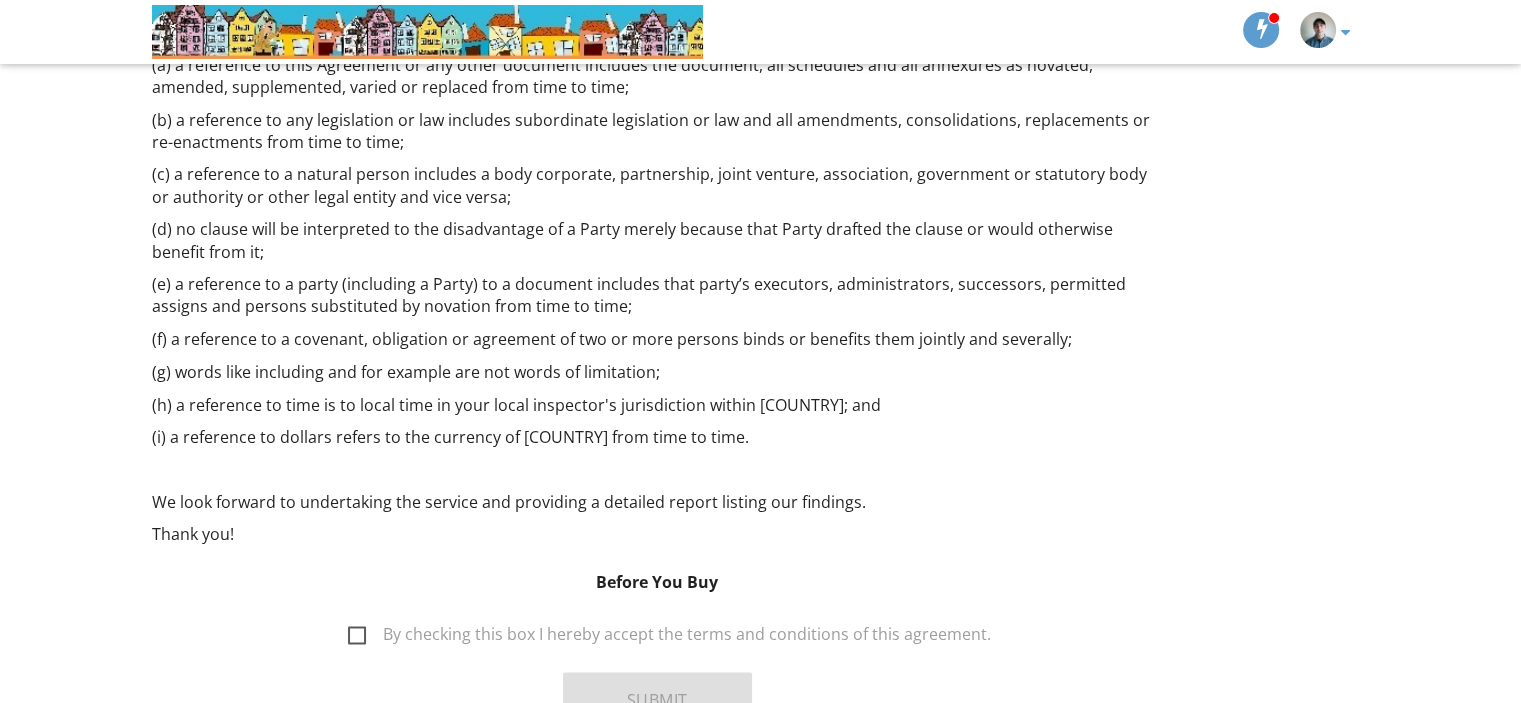 click on "By checking this box I hereby accept the terms and conditions of this agreement." at bounding box center [669, 636] 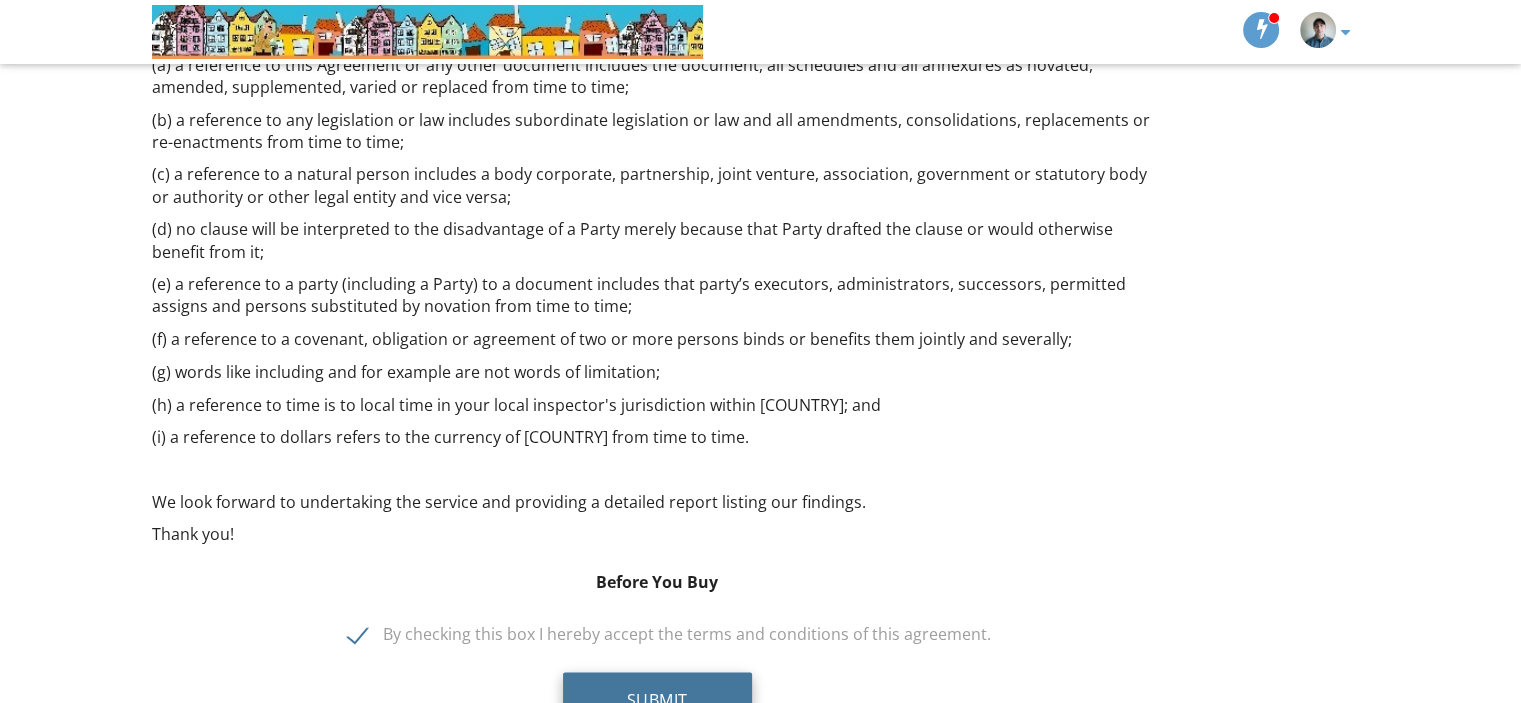 click on "Submit" at bounding box center [657, 699] 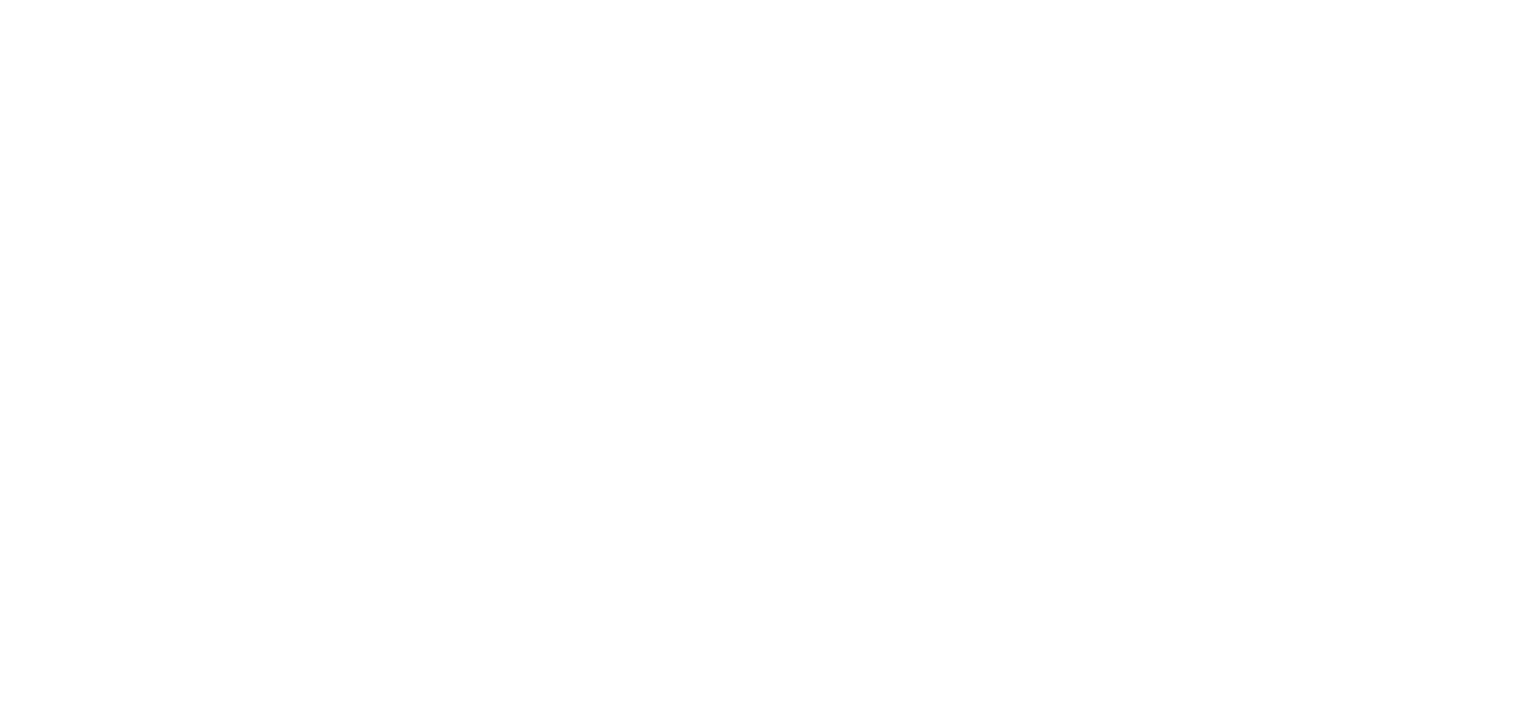 scroll, scrollTop: 0, scrollLeft: 0, axis: both 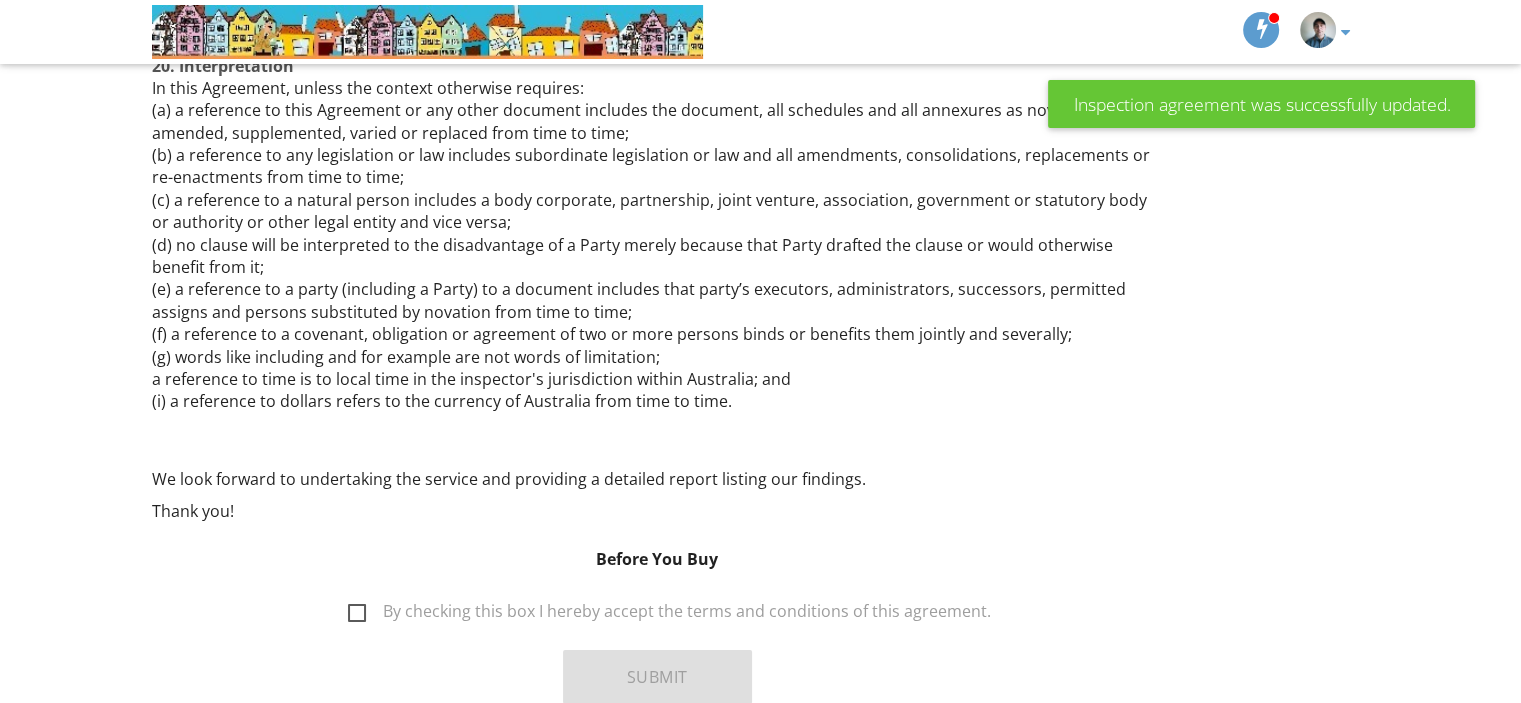 click on "By checking this box I hereby accept the terms and conditions of this agreement." at bounding box center [669, 614] 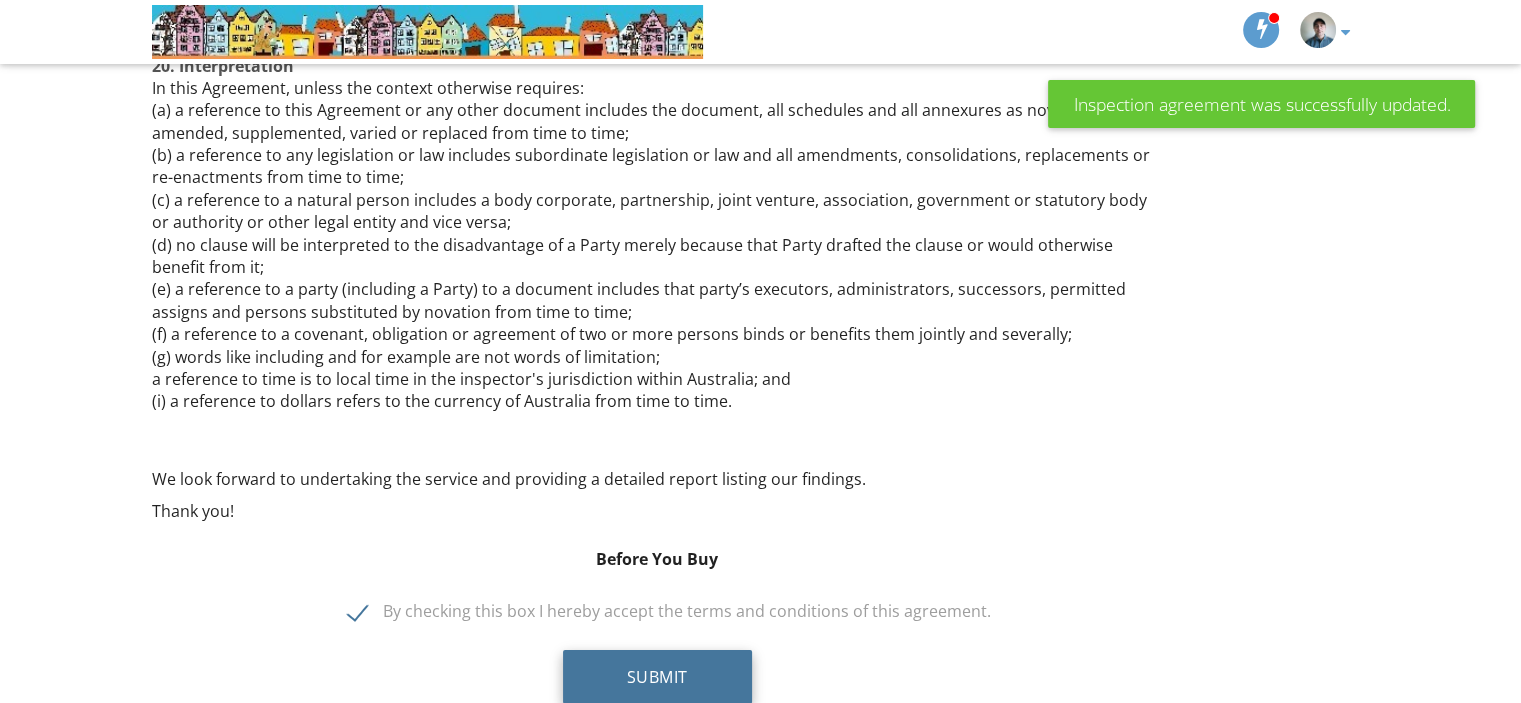 click on "Submit" at bounding box center [657, 677] 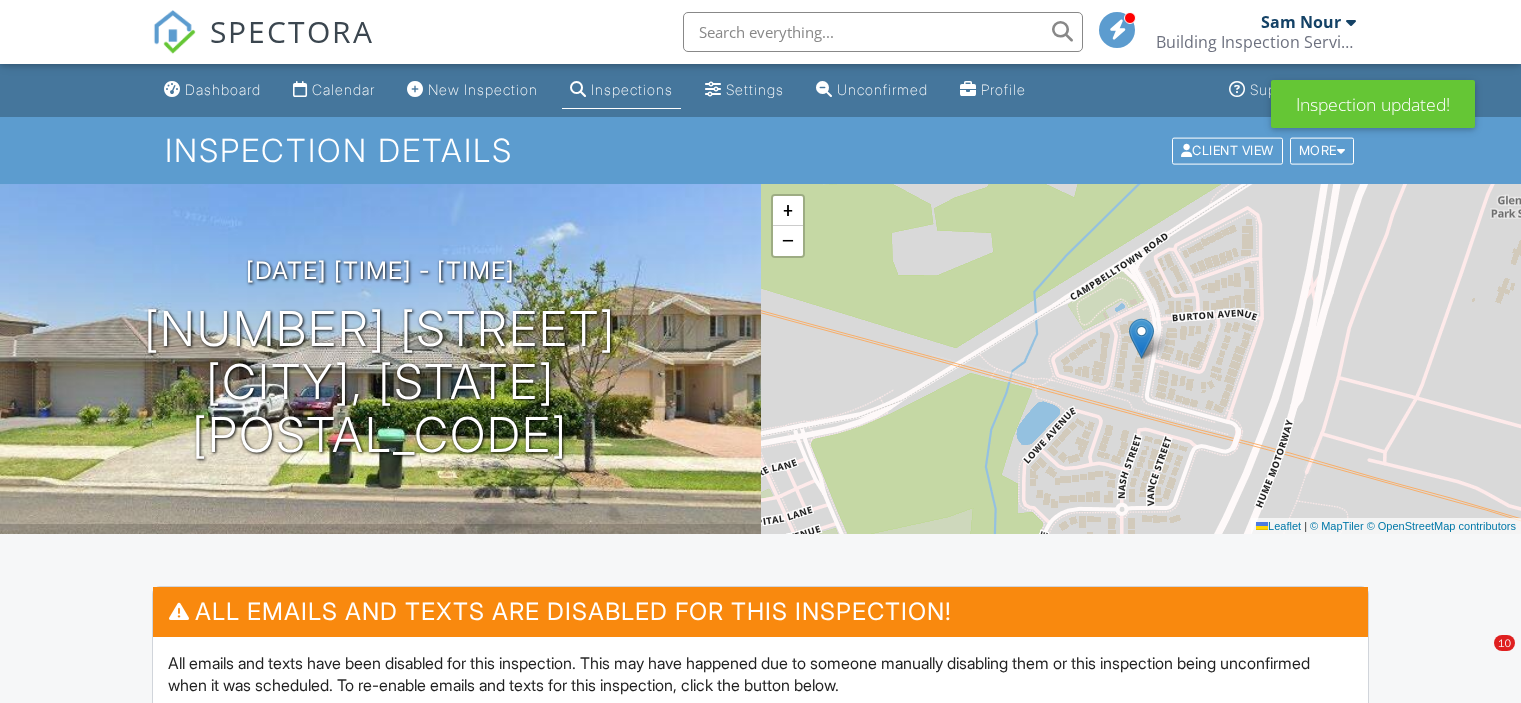scroll, scrollTop: 1494, scrollLeft: 0, axis: vertical 